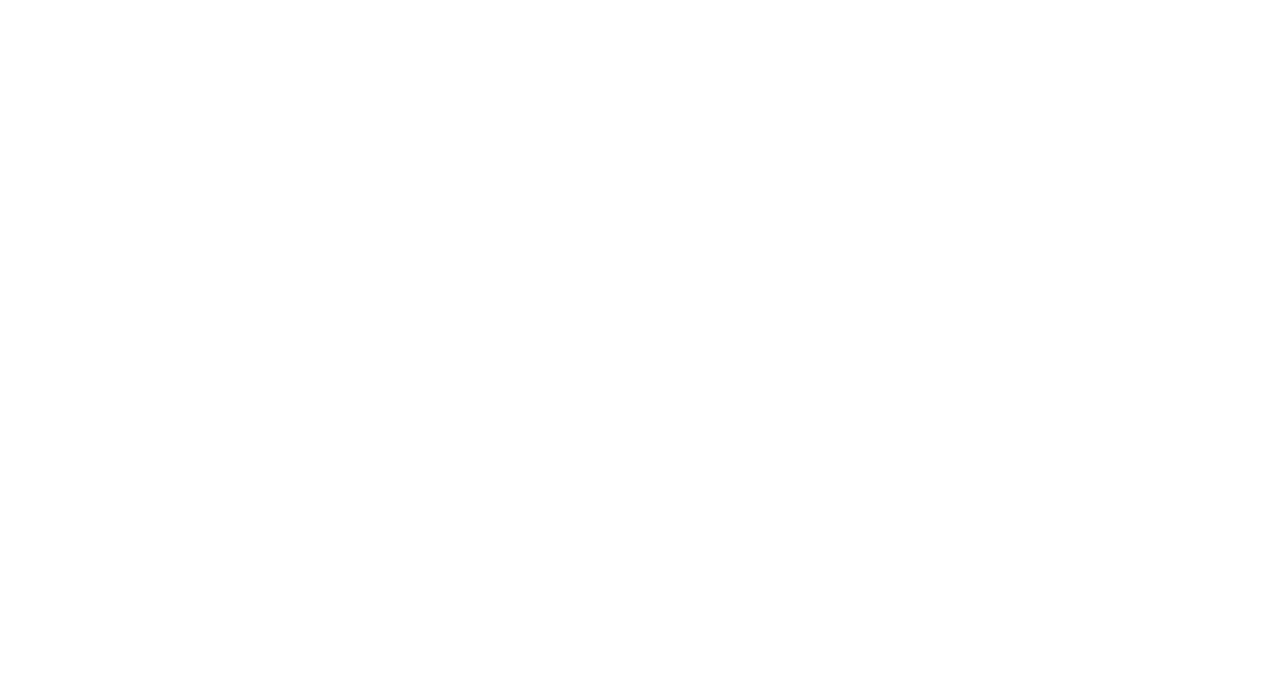 scroll, scrollTop: 0, scrollLeft: 0, axis: both 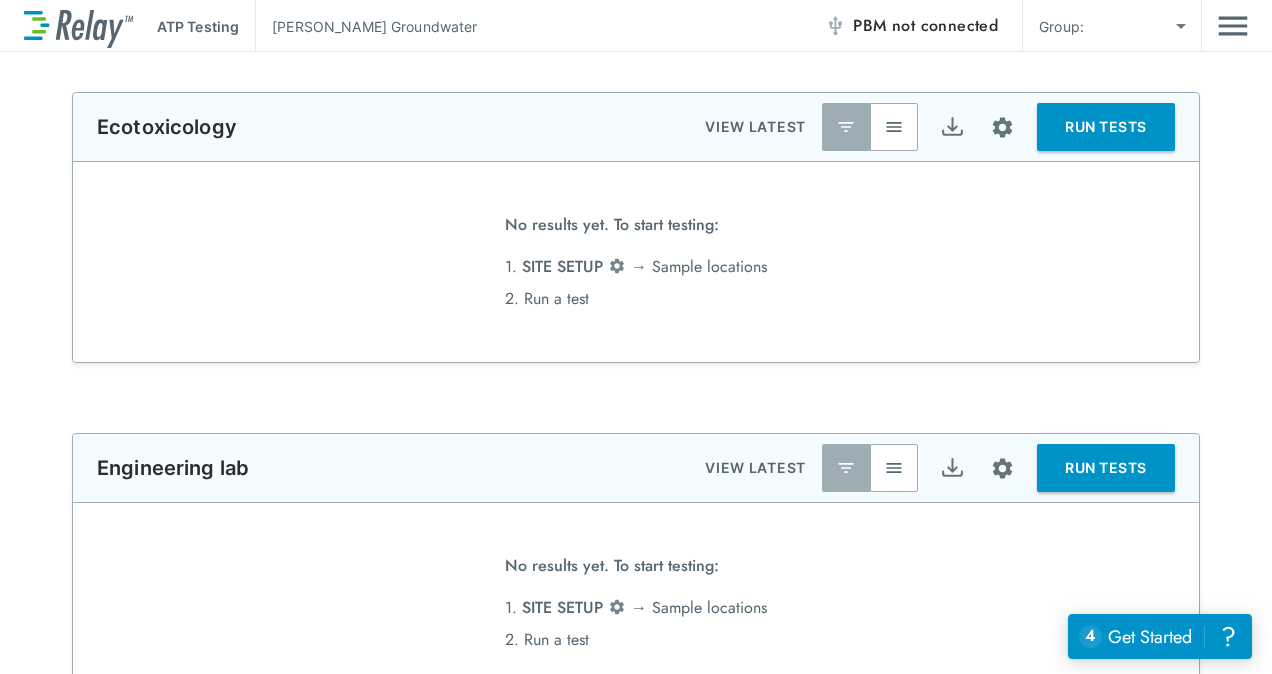 click on "**********" at bounding box center [636, 363] 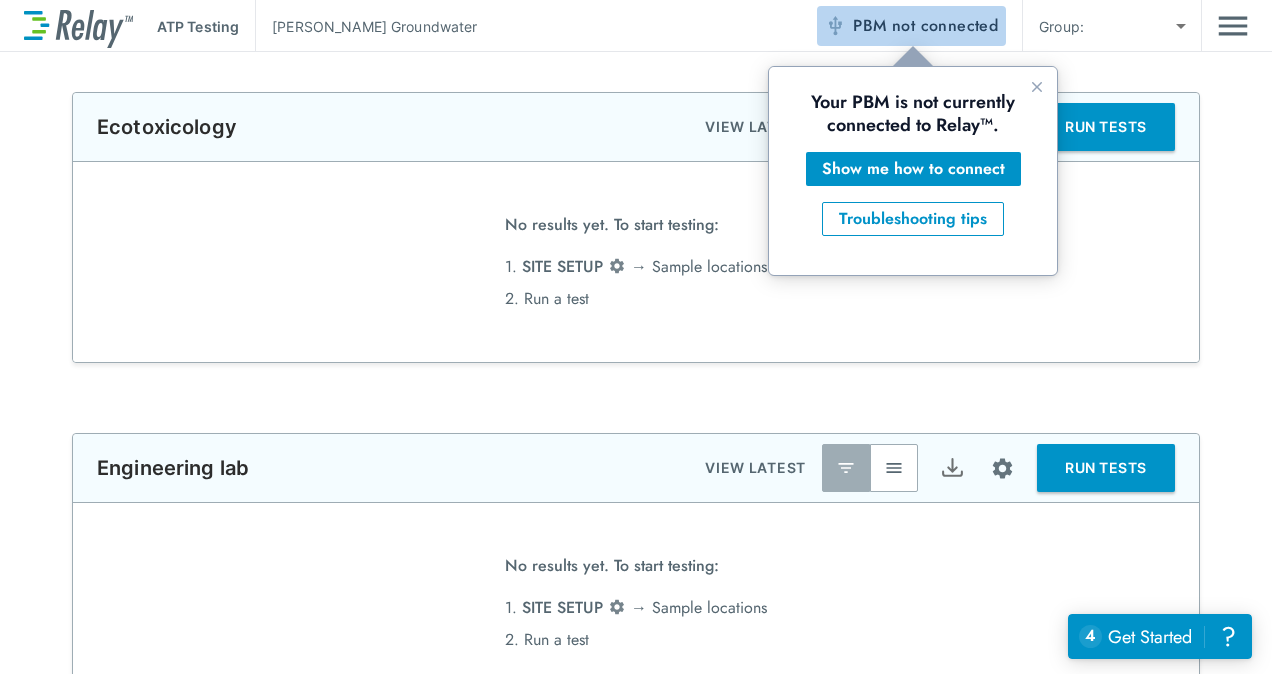 click on "not connected" at bounding box center [945, 25] 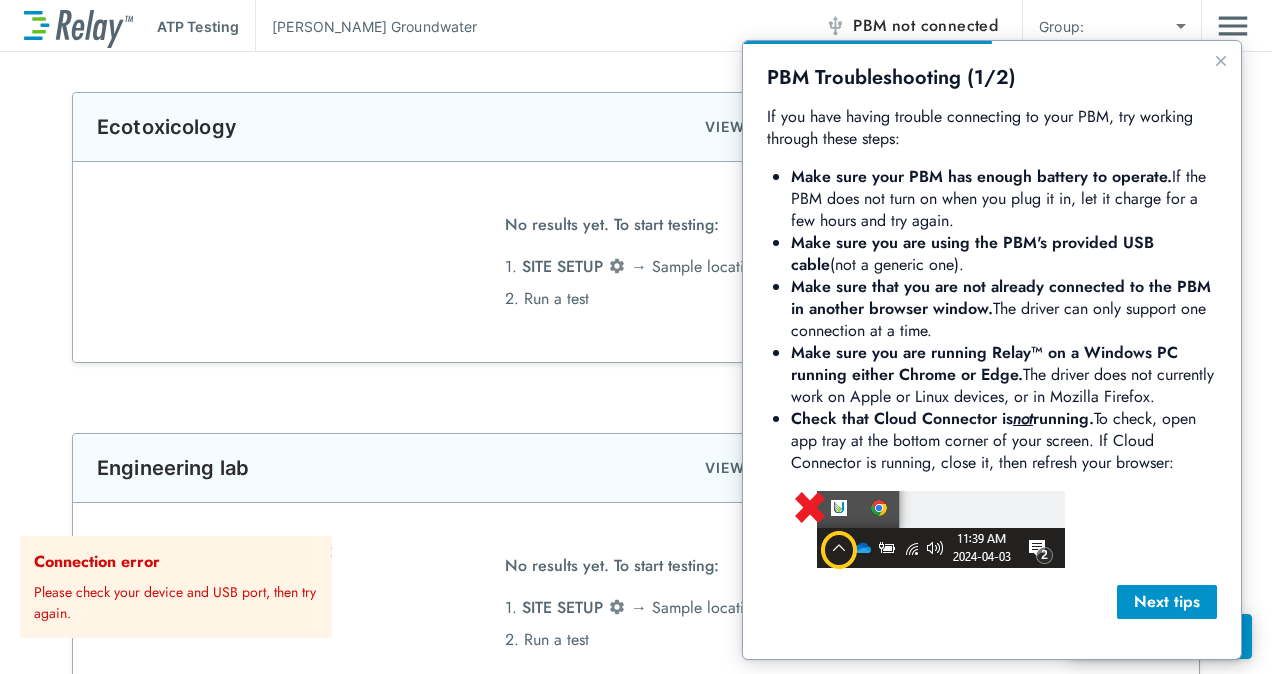 scroll, scrollTop: 0, scrollLeft: 0, axis: both 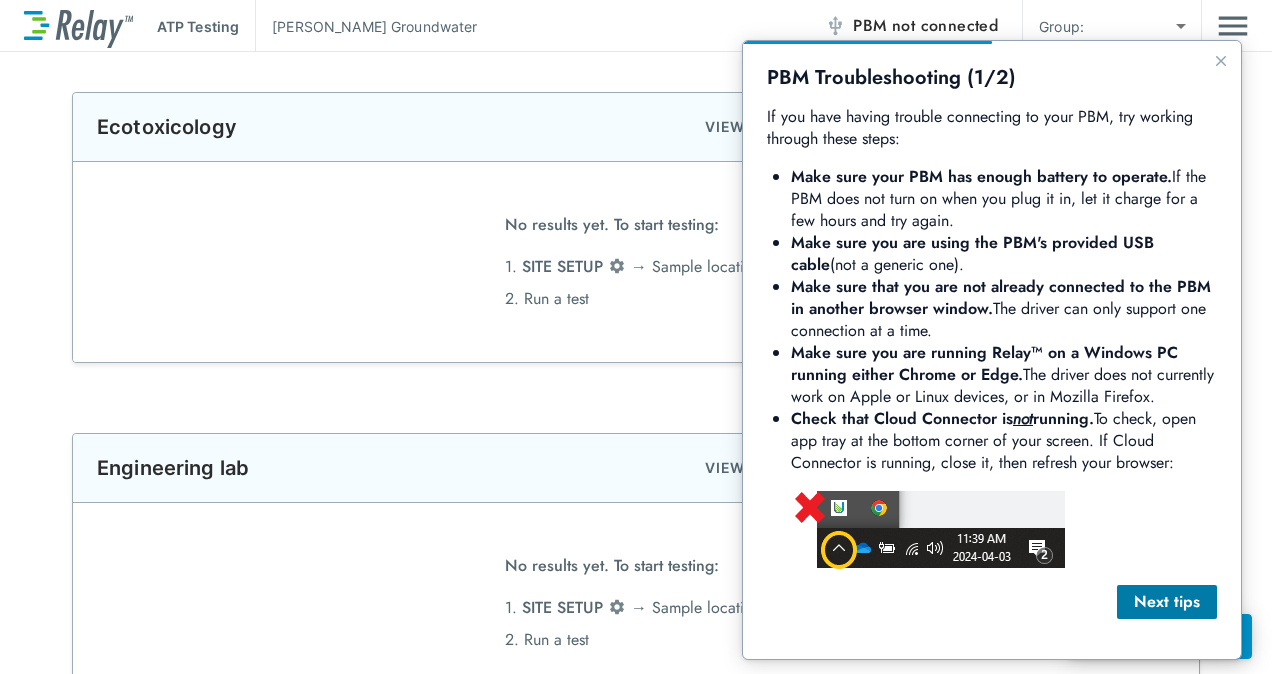 click on "Next tips" at bounding box center [1167, 602] 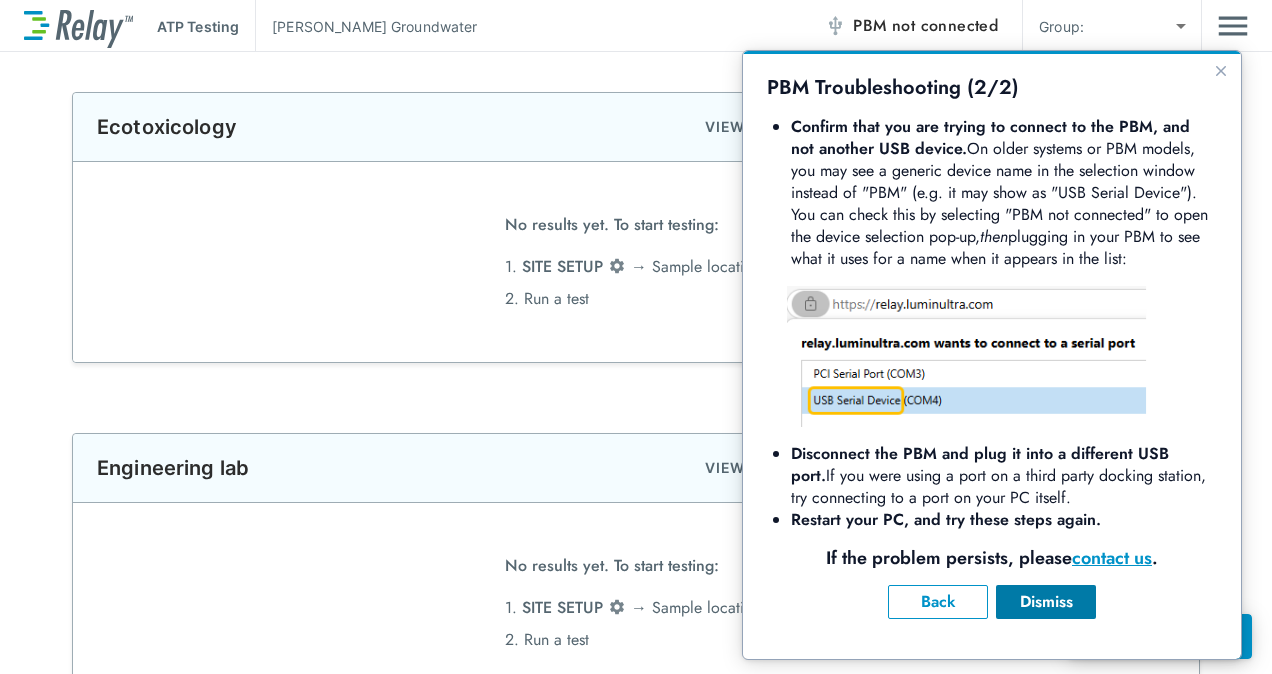 click on "Dismiss" at bounding box center (1046, 602) 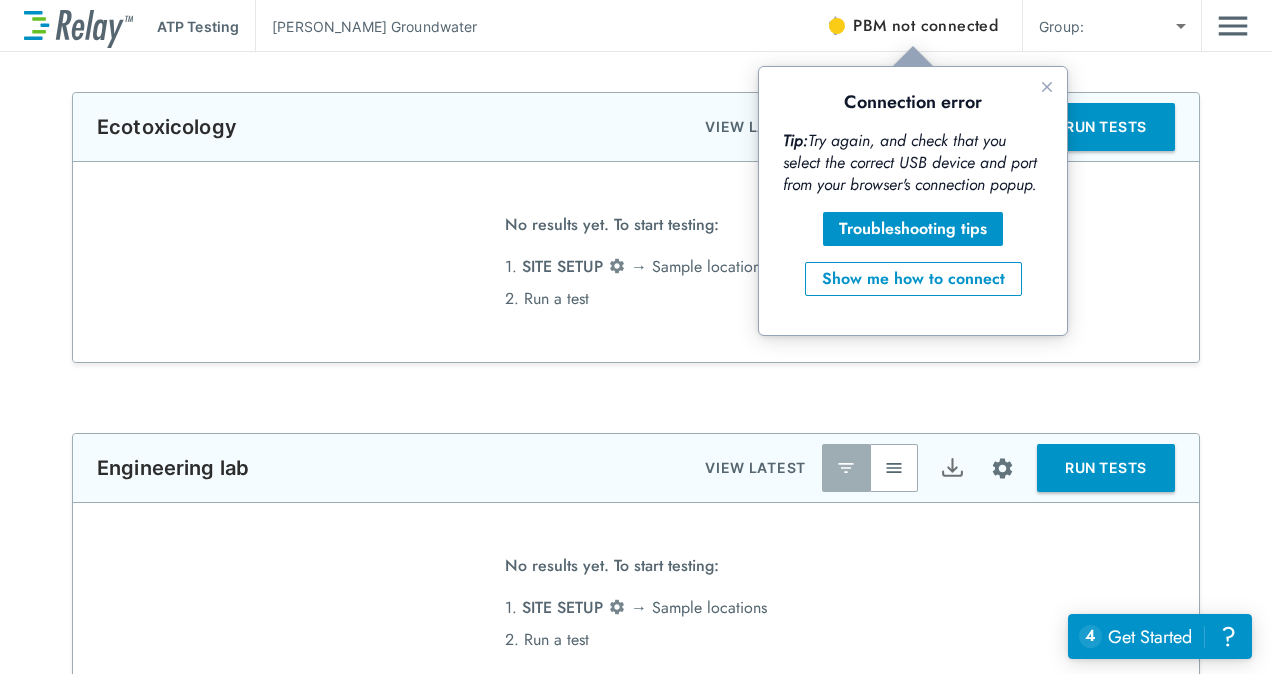 scroll, scrollTop: 0, scrollLeft: 0, axis: both 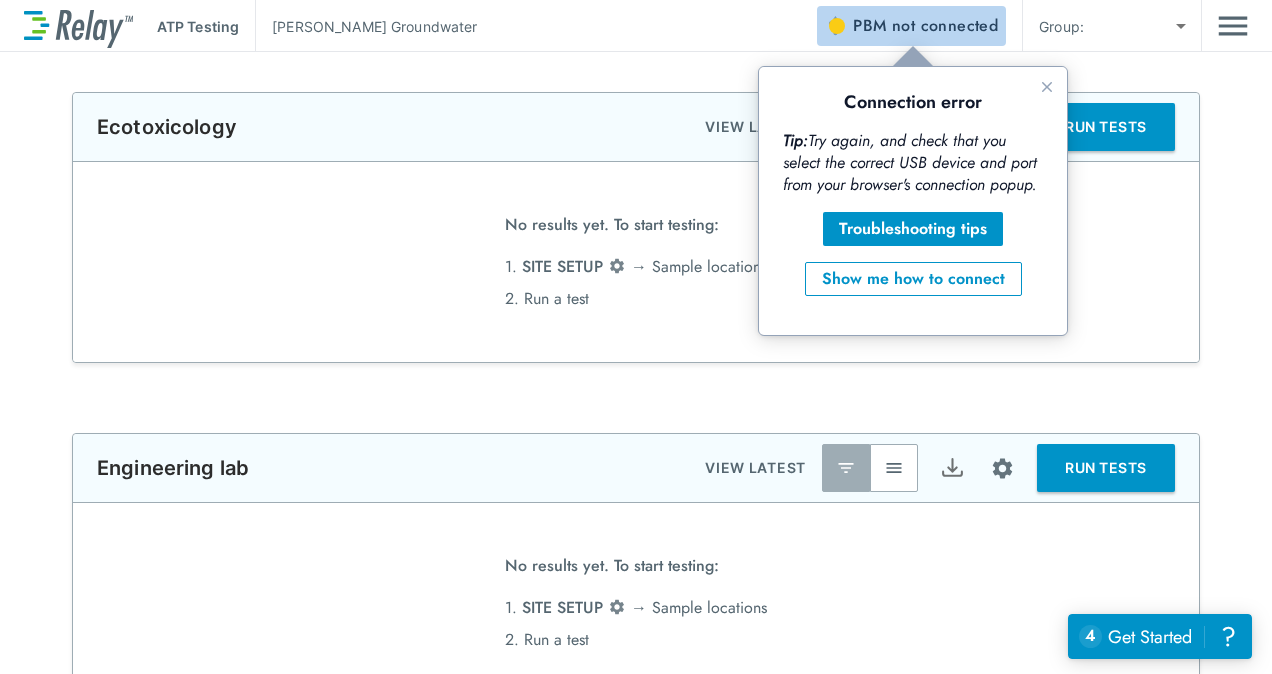 click on "not connected" at bounding box center [945, 25] 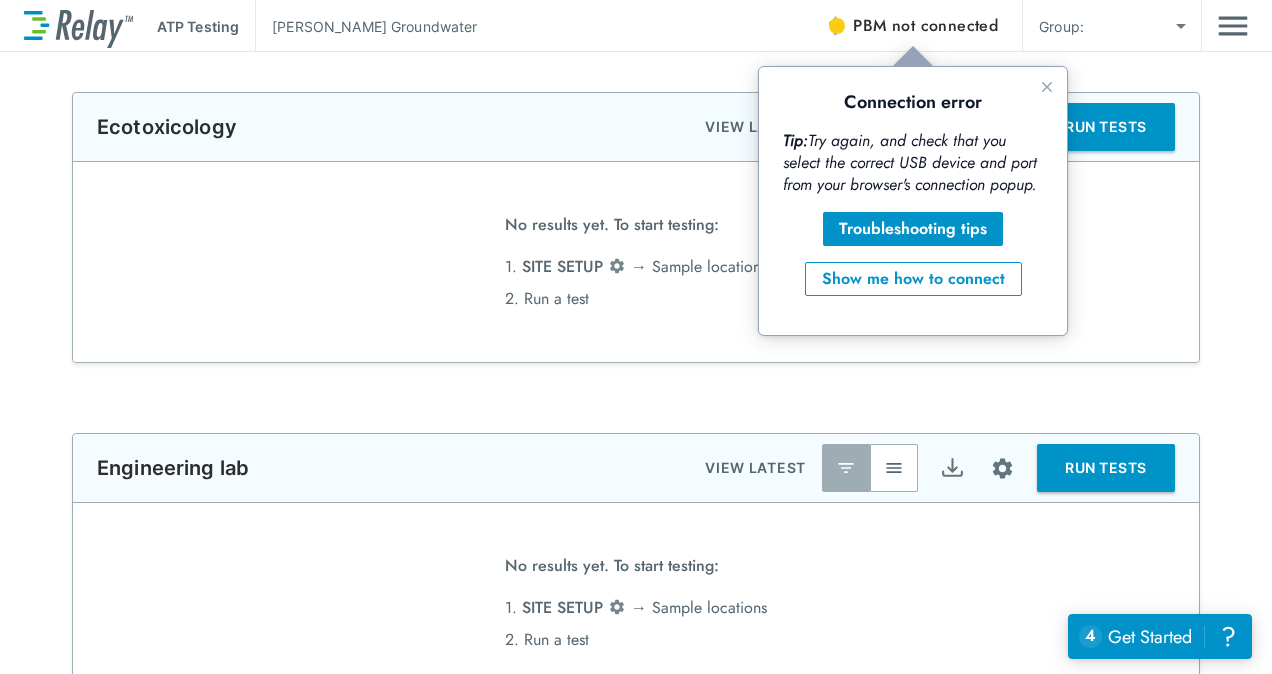 scroll, scrollTop: 0, scrollLeft: 0, axis: both 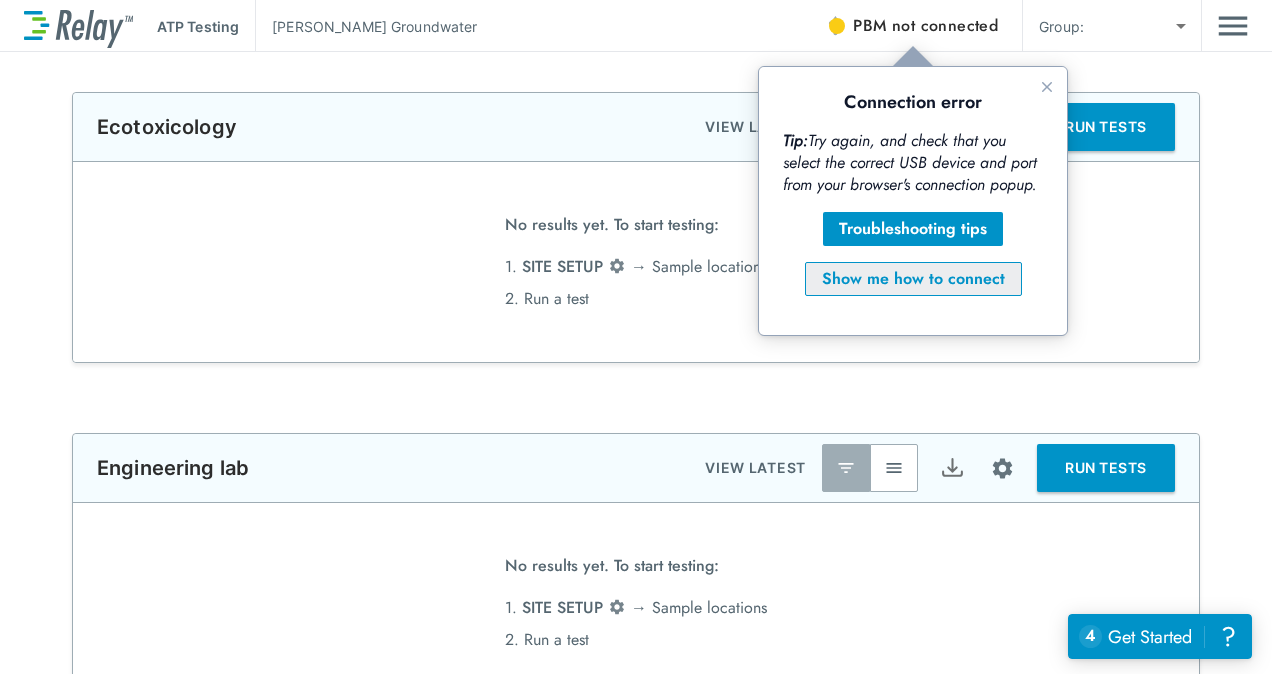 click on "Show me how to connect" at bounding box center [913, 279] 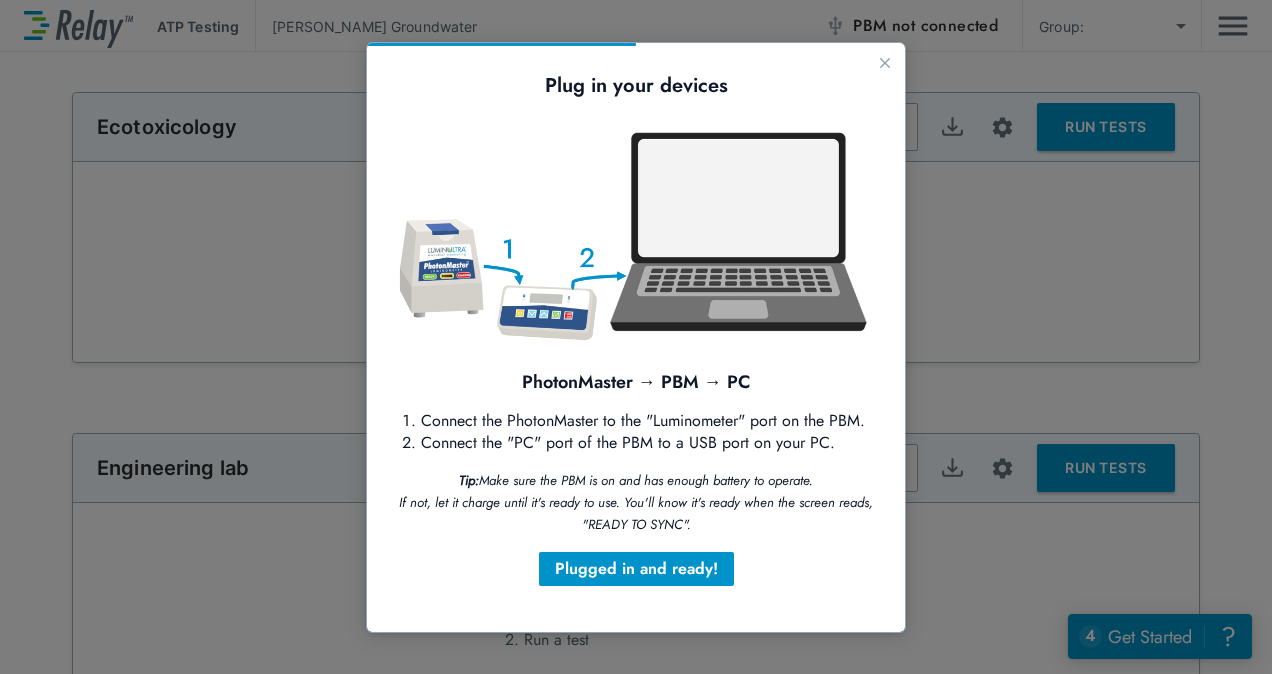 scroll, scrollTop: 0, scrollLeft: 0, axis: both 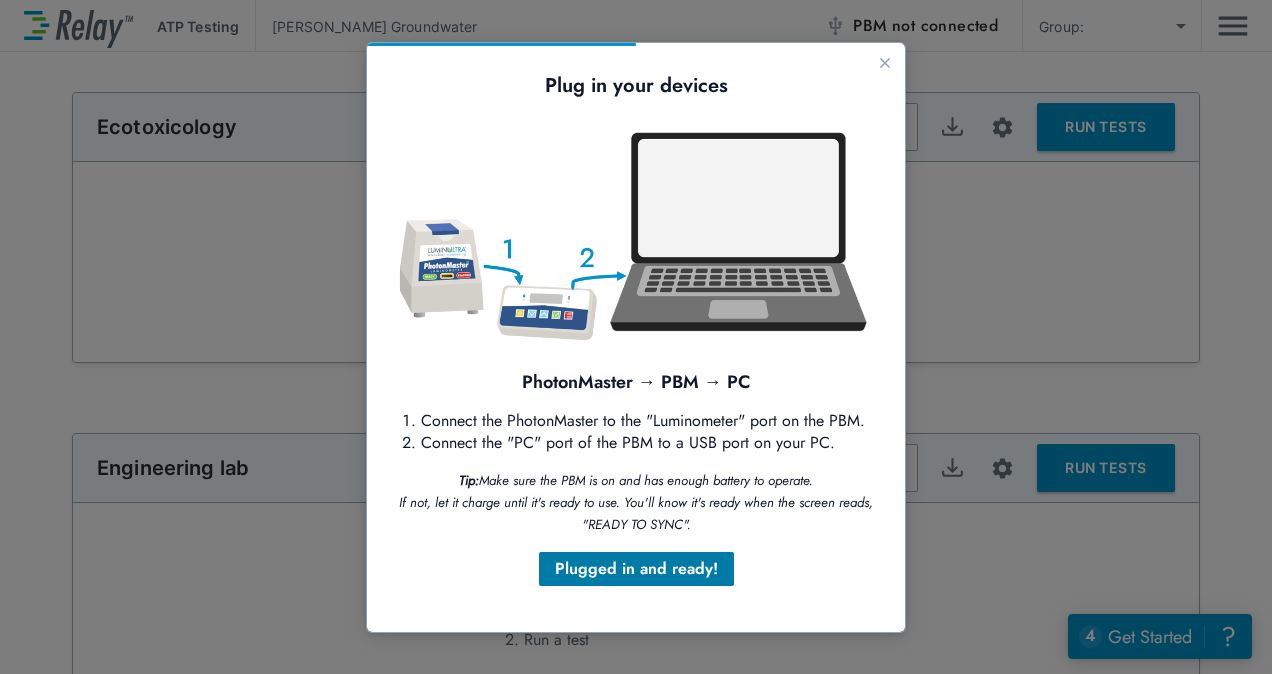 click on "Plugged in and ready!" at bounding box center [636, 569] 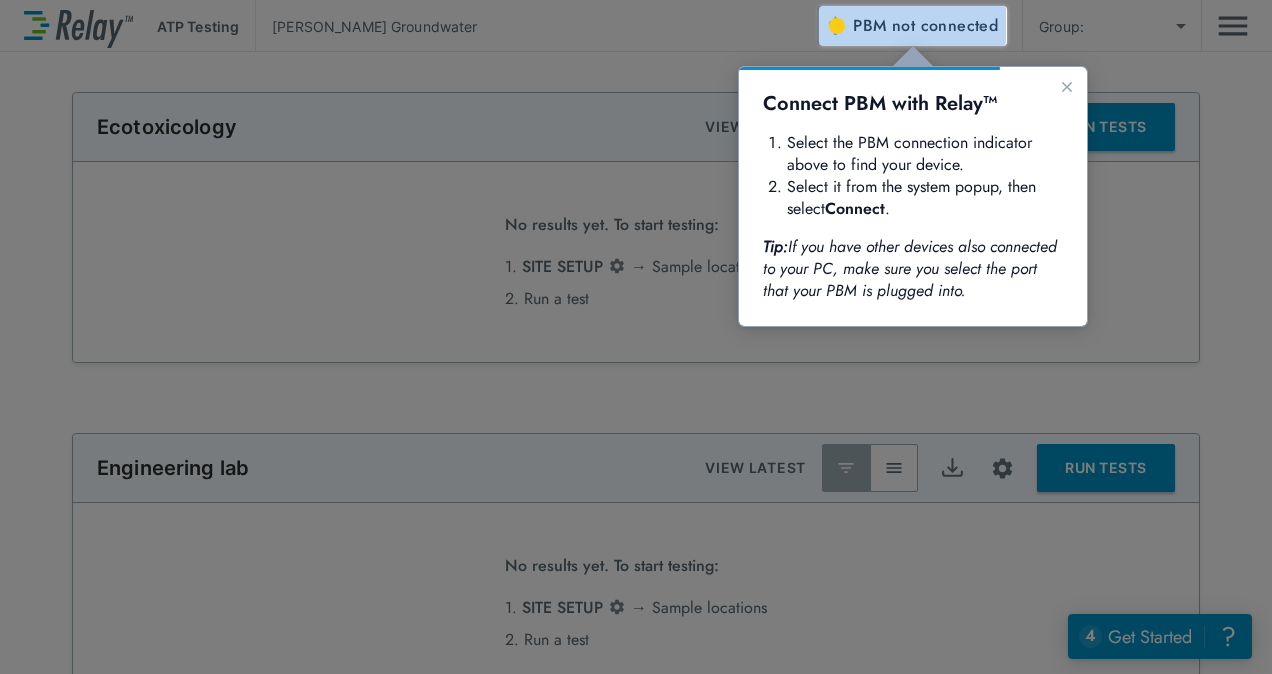 click on "not connected" at bounding box center [945, 25] 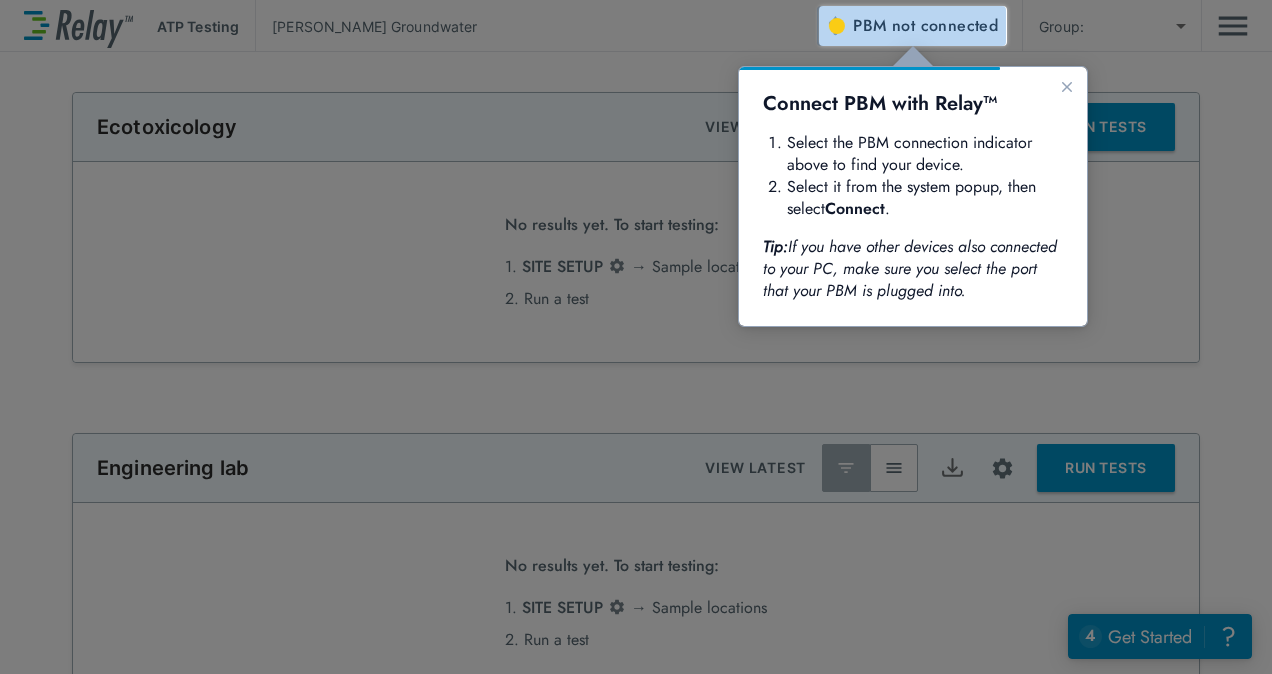 click on "not connected" at bounding box center [945, 25] 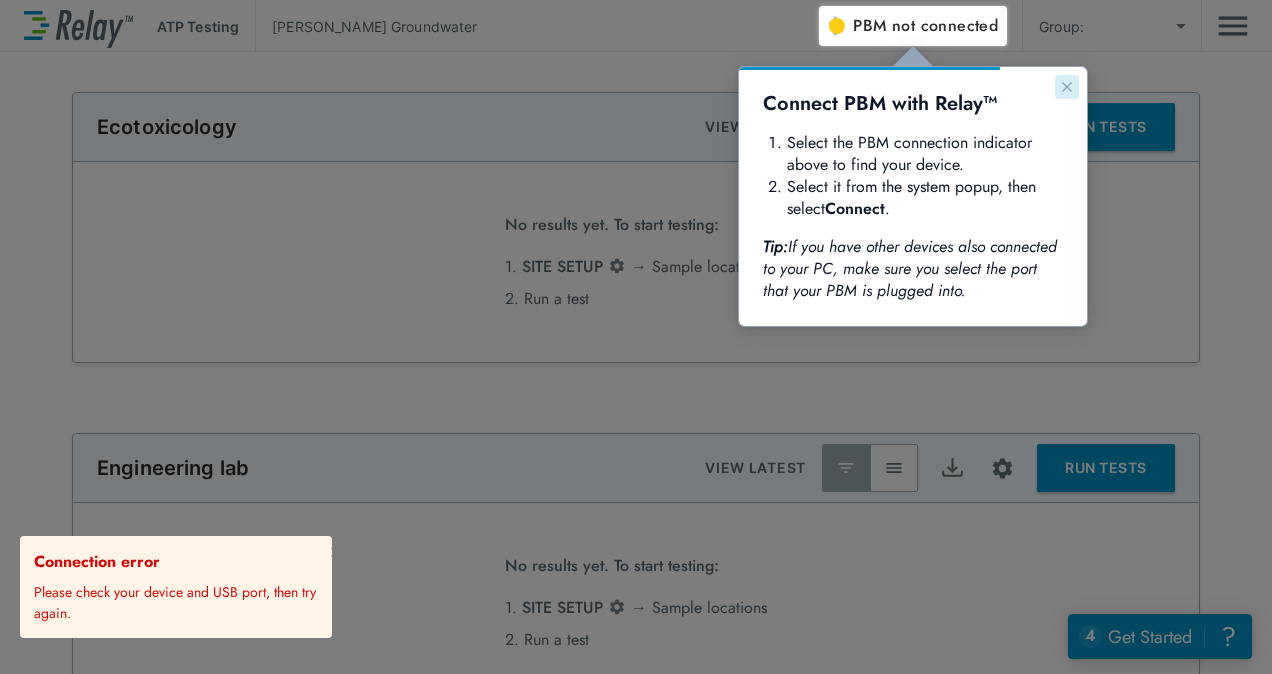 click 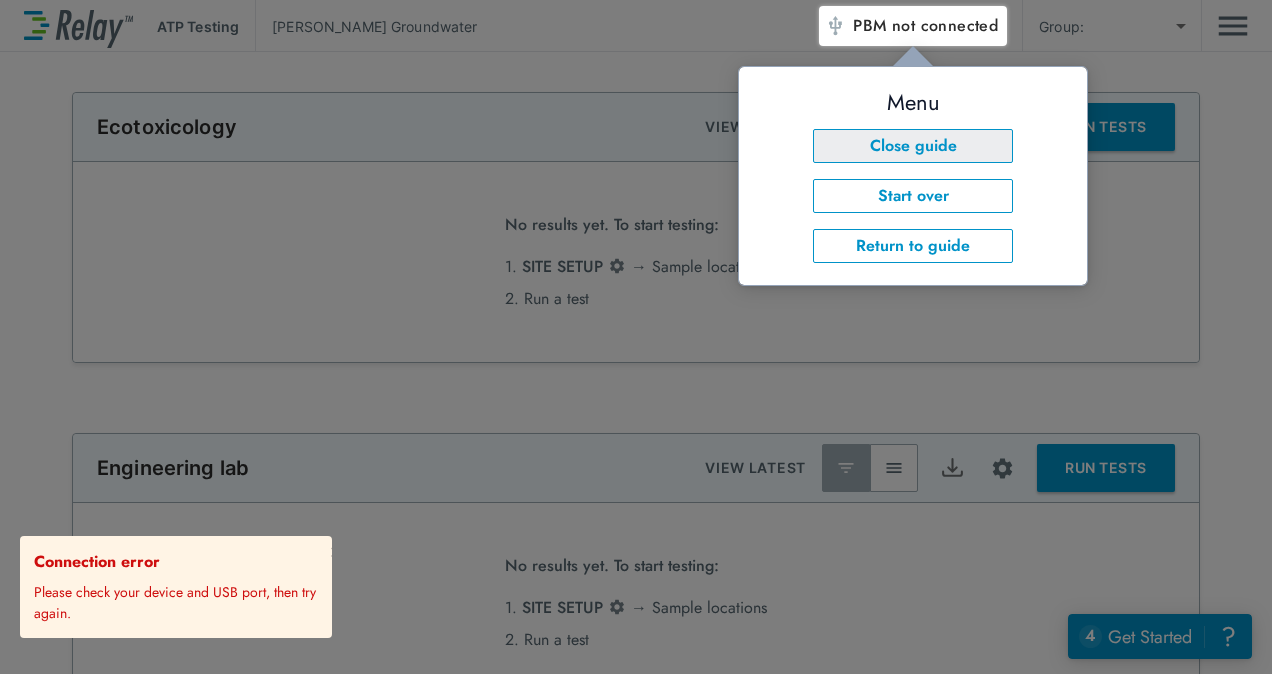 click on "Close guide" at bounding box center (913, 146) 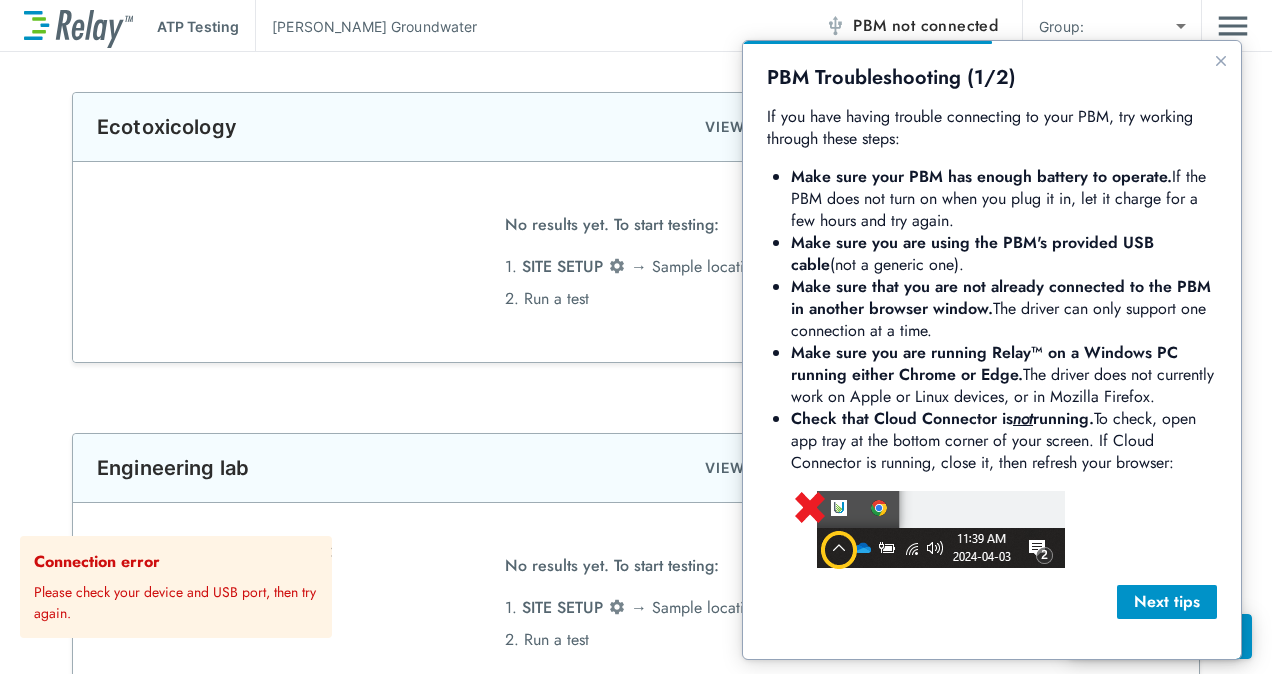 scroll, scrollTop: 0, scrollLeft: 0, axis: both 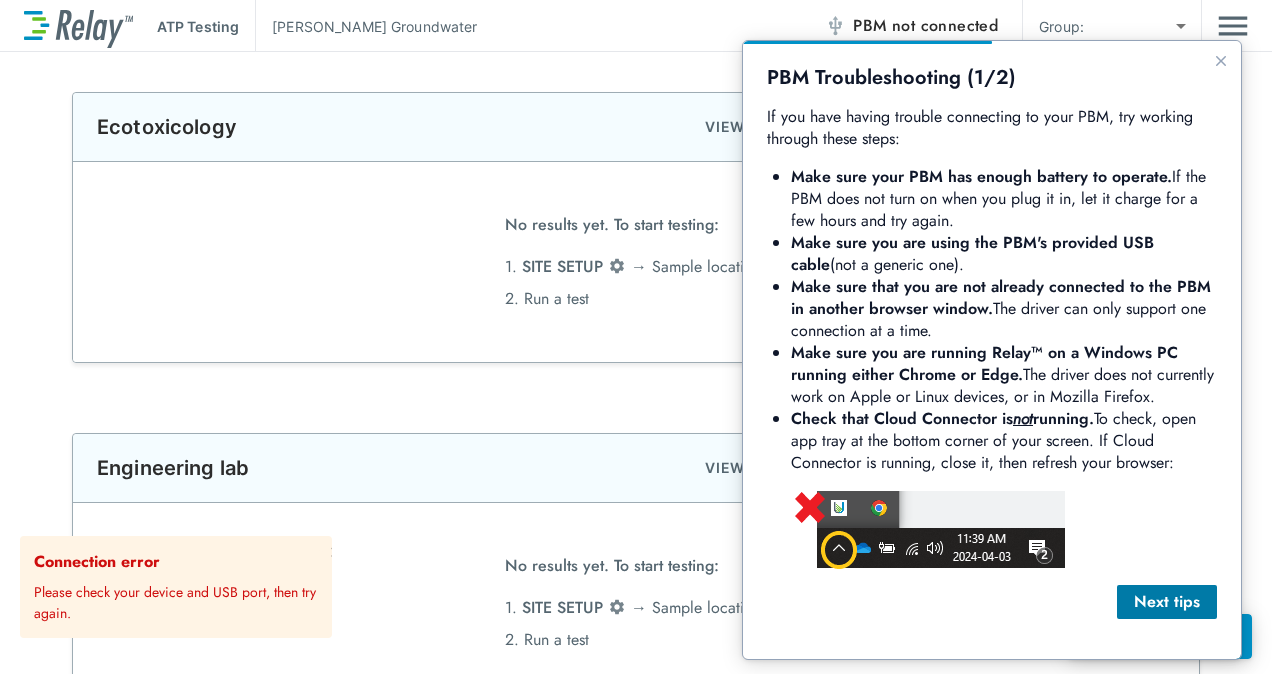 click on "Next tips" at bounding box center (1167, 602) 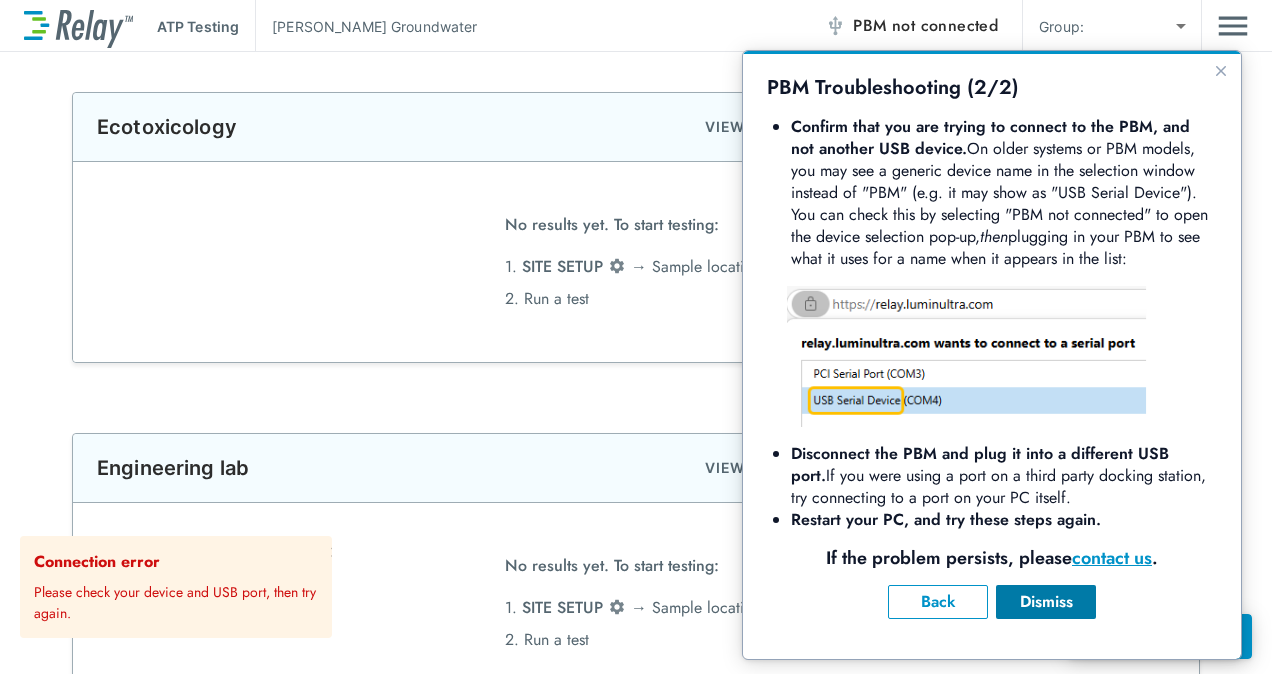 click on "Dismiss" at bounding box center [1046, 602] 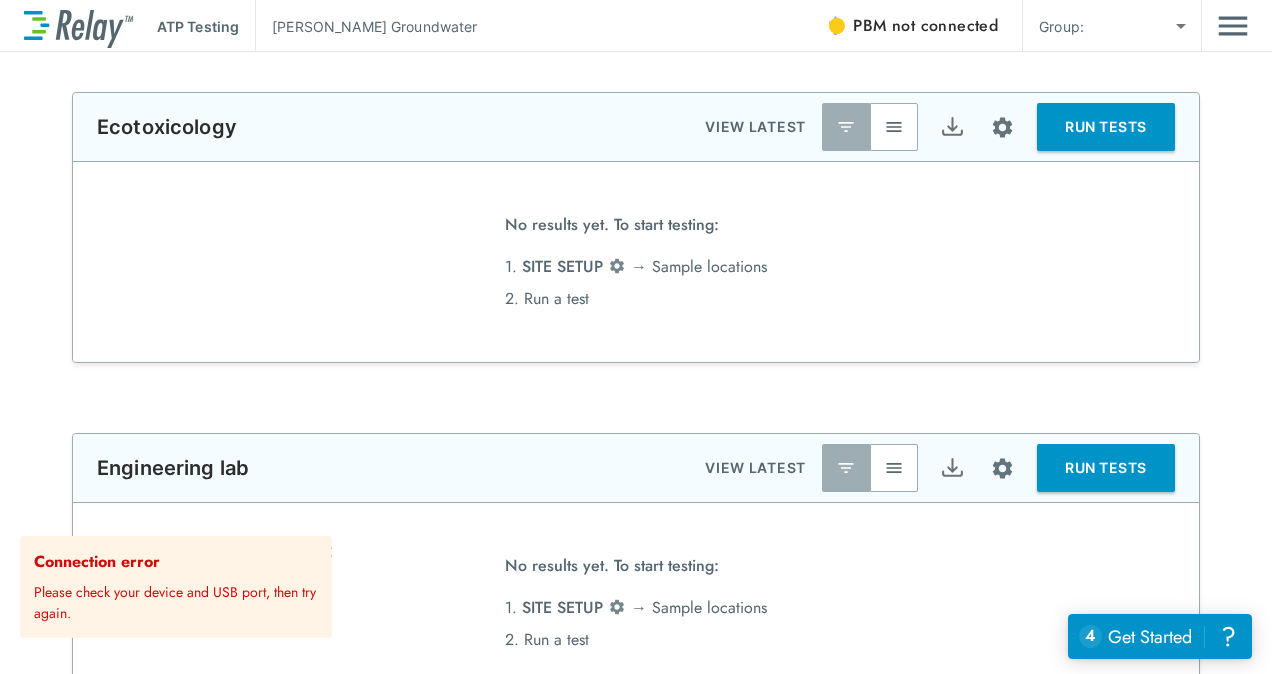 click on "not connected" at bounding box center (945, 25) 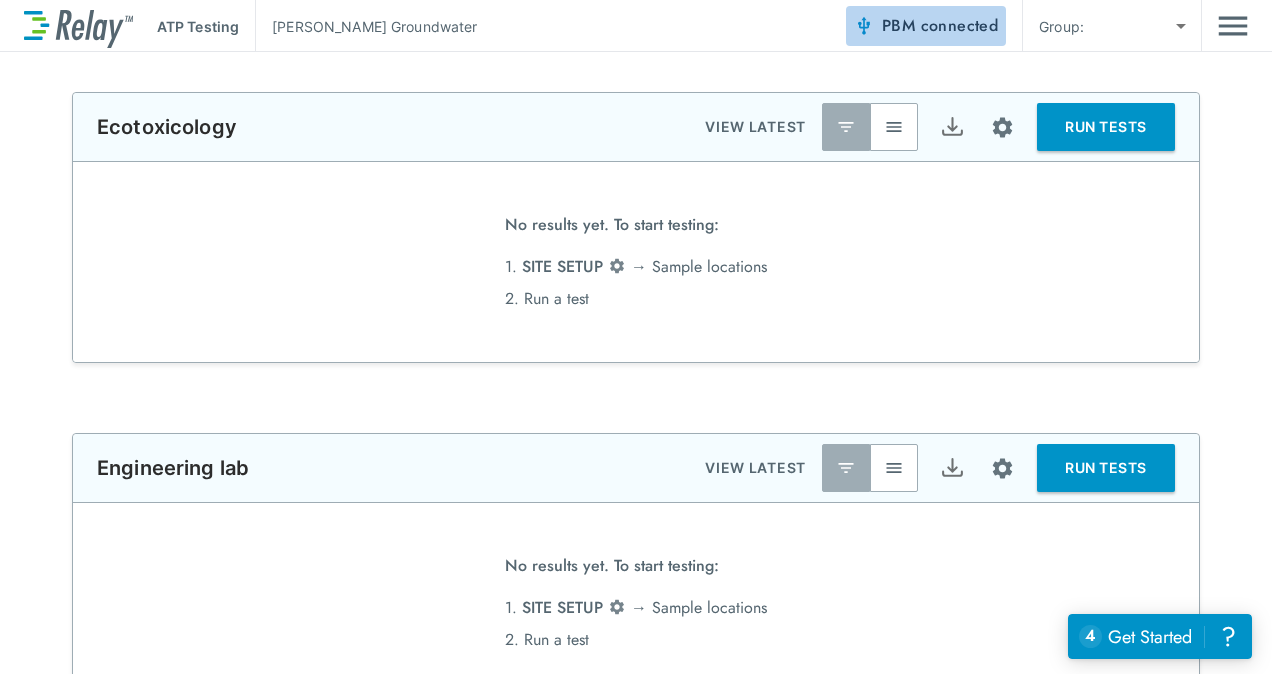 click on "connected" at bounding box center [960, 25] 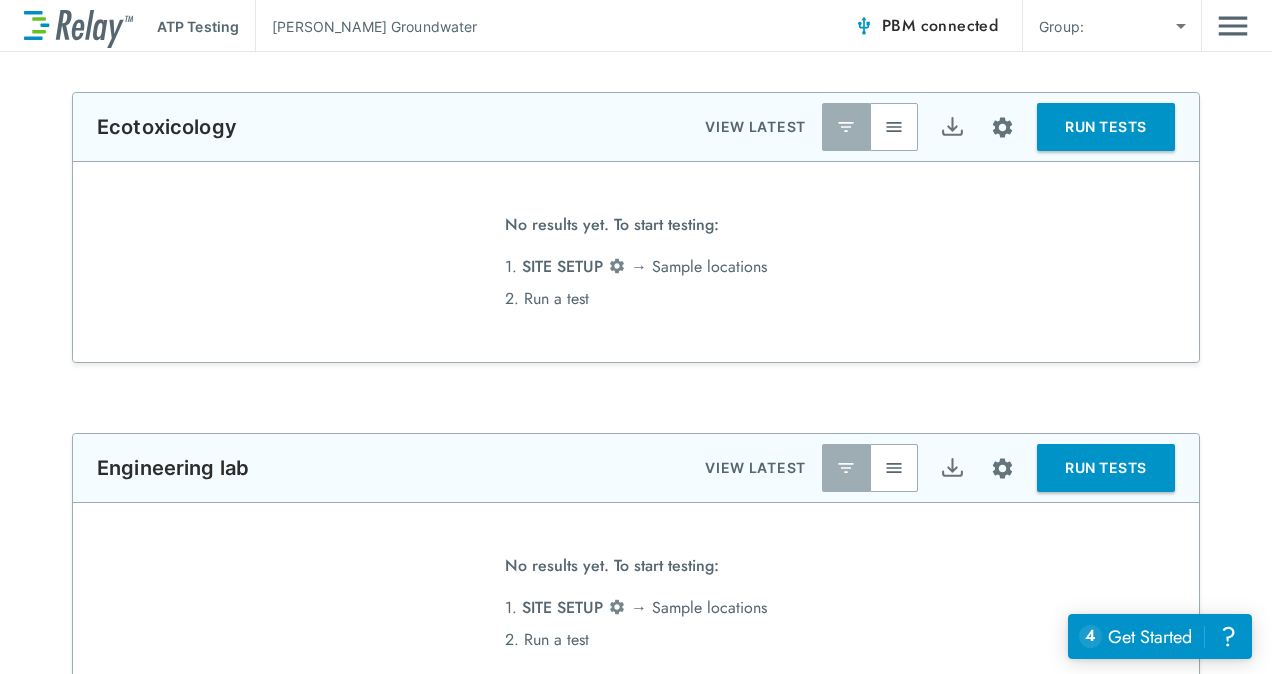 scroll, scrollTop: 0, scrollLeft: 0, axis: both 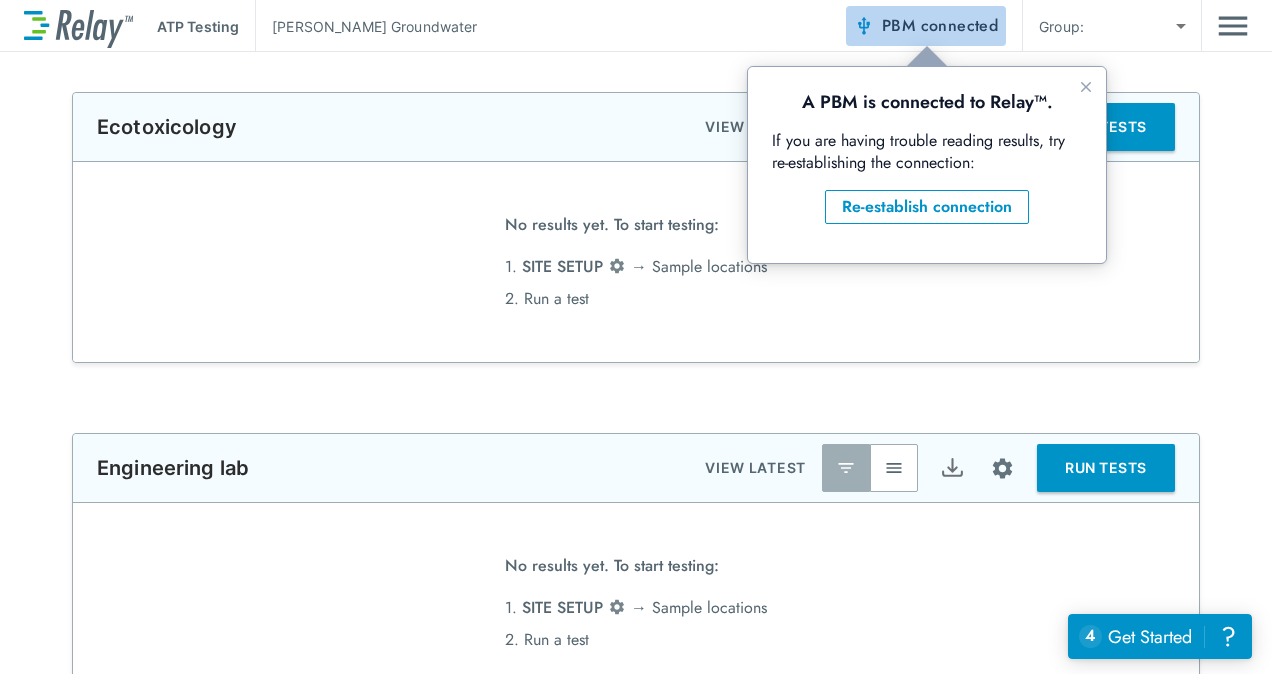 click on "connected" at bounding box center (960, 25) 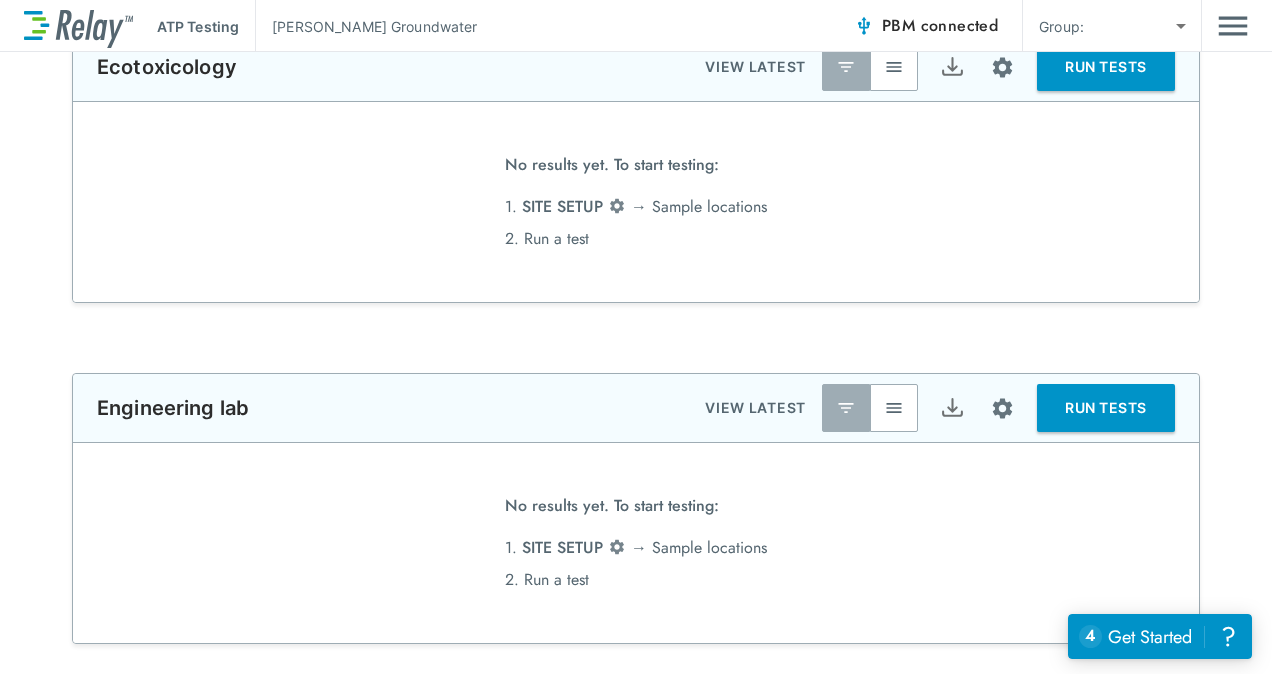 scroll, scrollTop: 65, scrollLeft: 0, axis: vertical 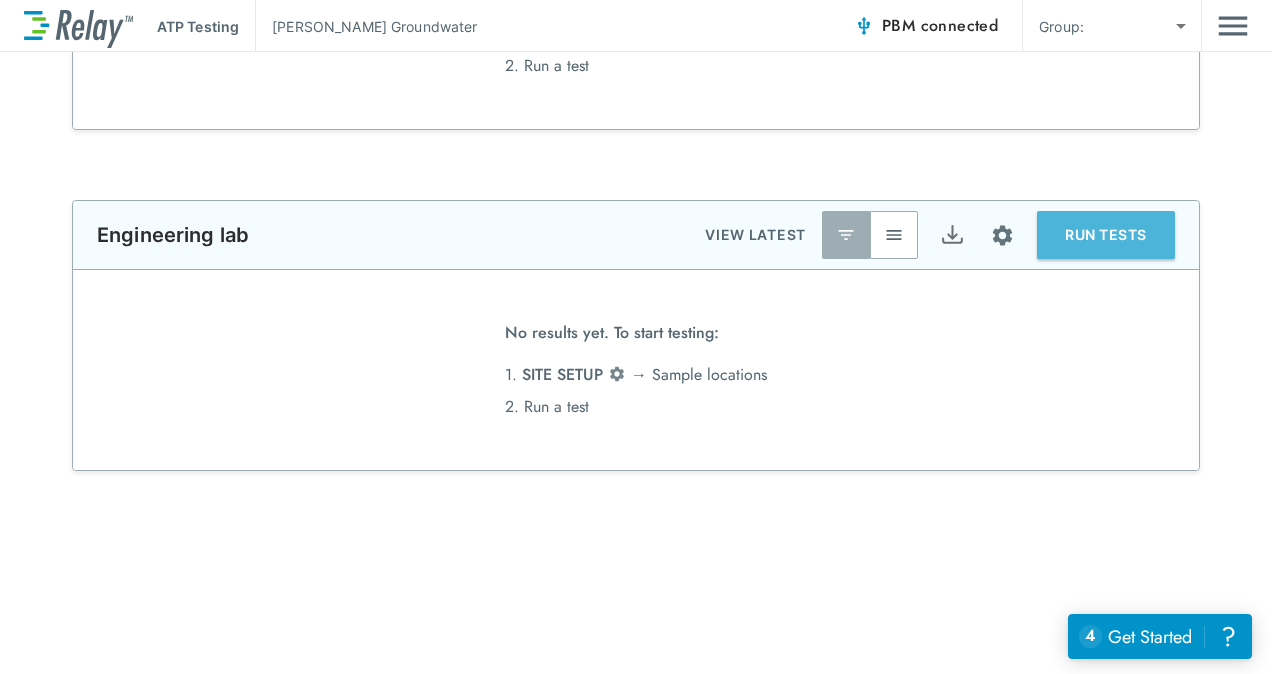 click on "RUN TESTS" at bounding box center (1106, 235) 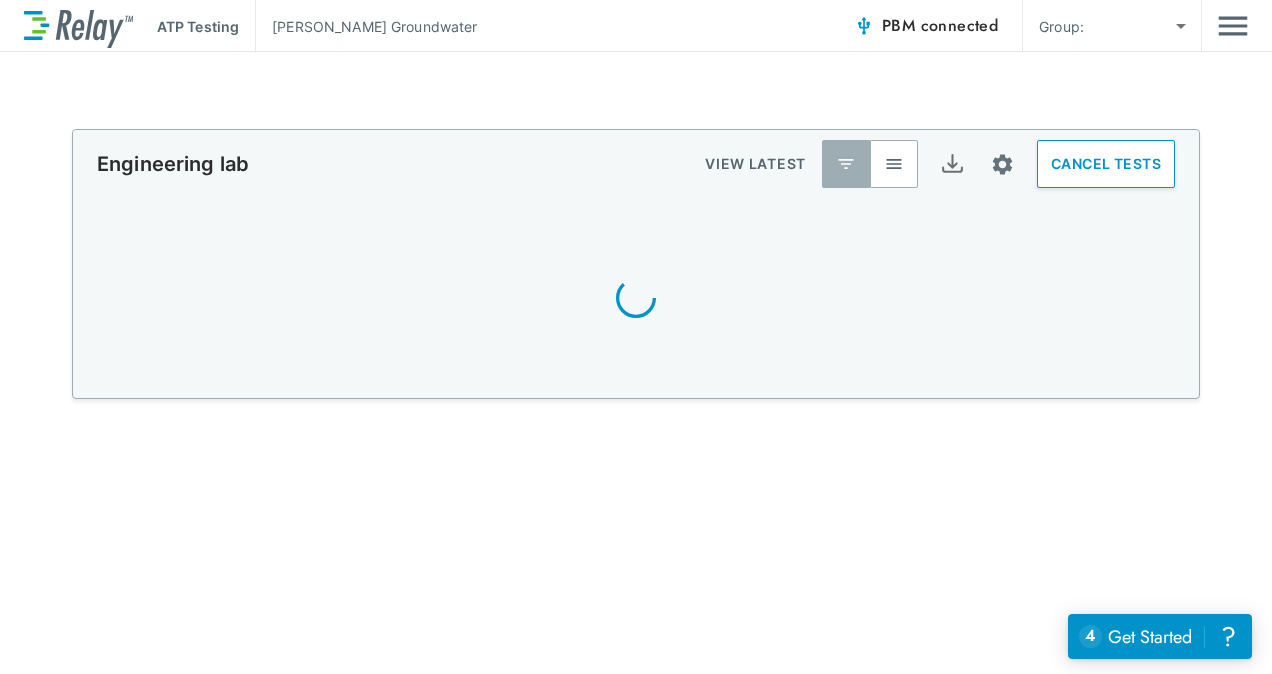 scroll, scrollTop: 270, scrollLeft: 0, axis: vertical 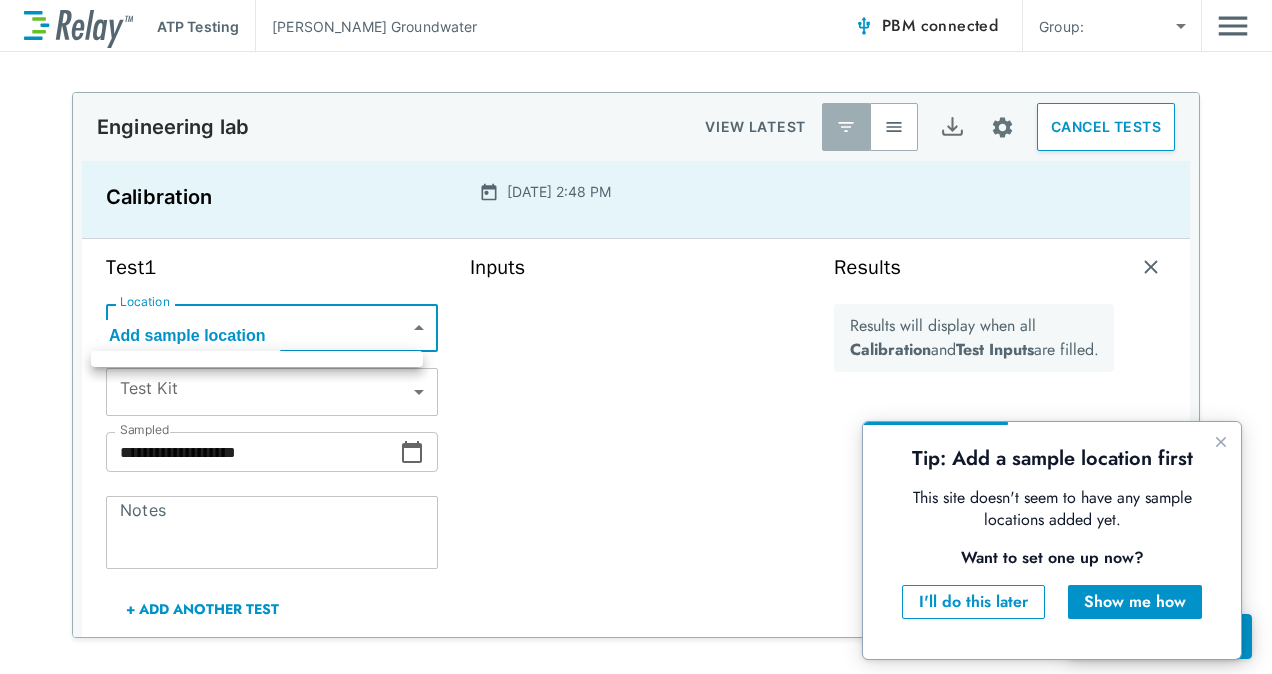 click on "**********" at bounding box center [636, 337] 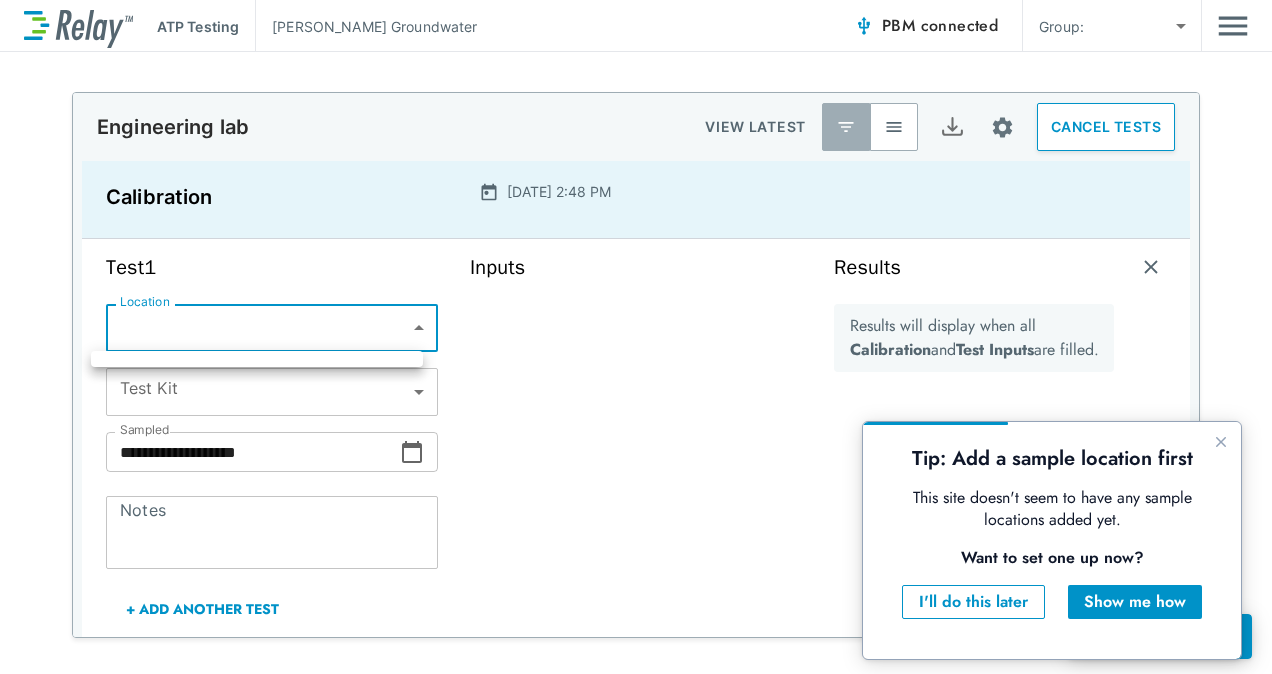 click at bounding box center [636, 337] 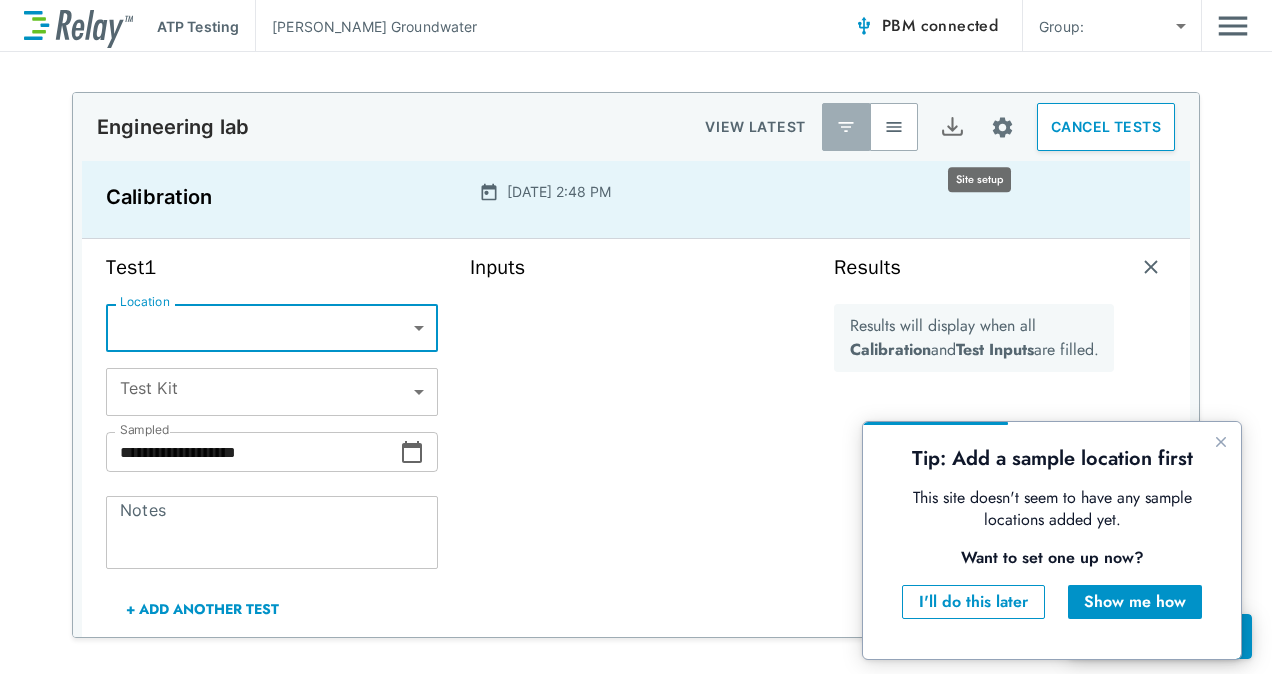 click at bounding box center (1002, 127) 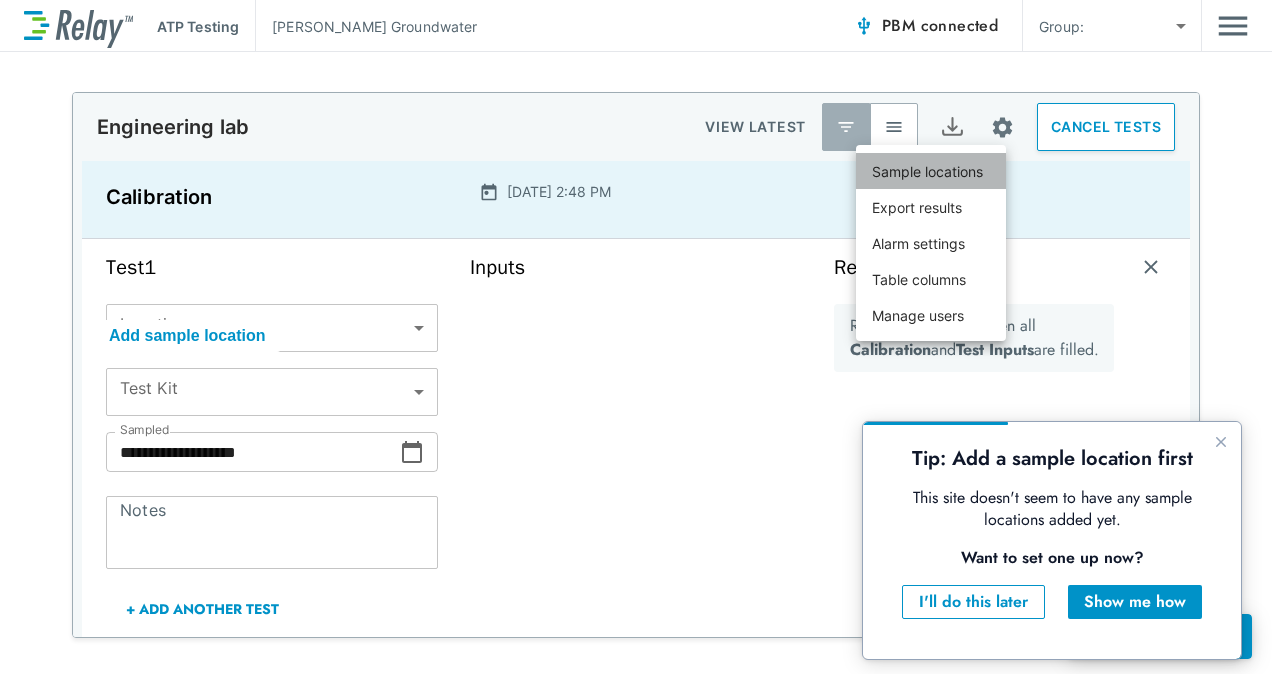 click on "Sample locations" at bounding box center [927, 171] 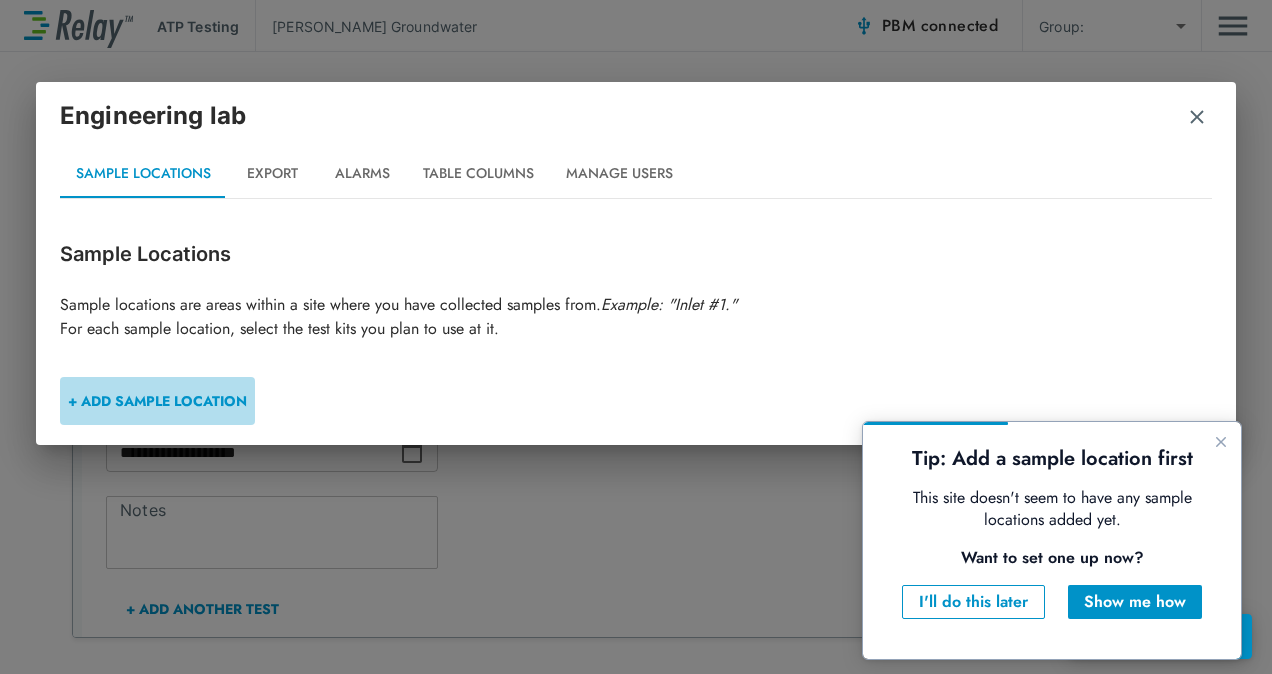 click on "+ ADD SAMPLE LOCATION" at bounding box center (157, 401) 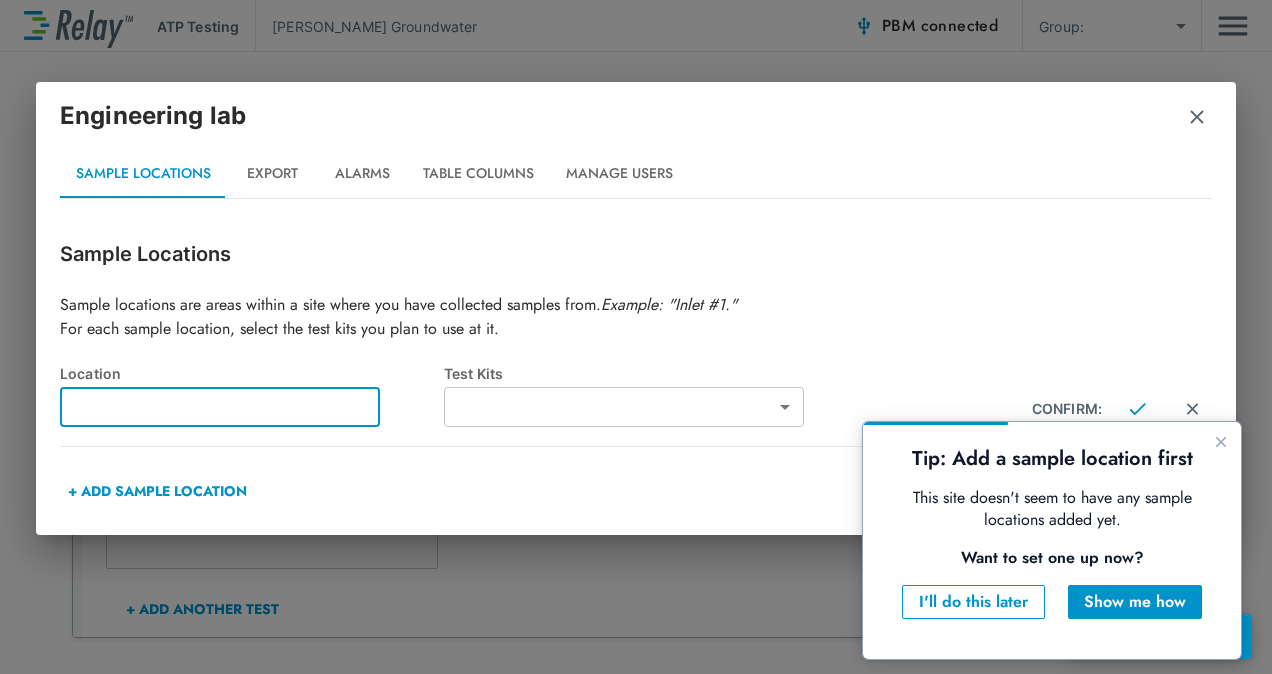 click at bounding box center [220, 407] 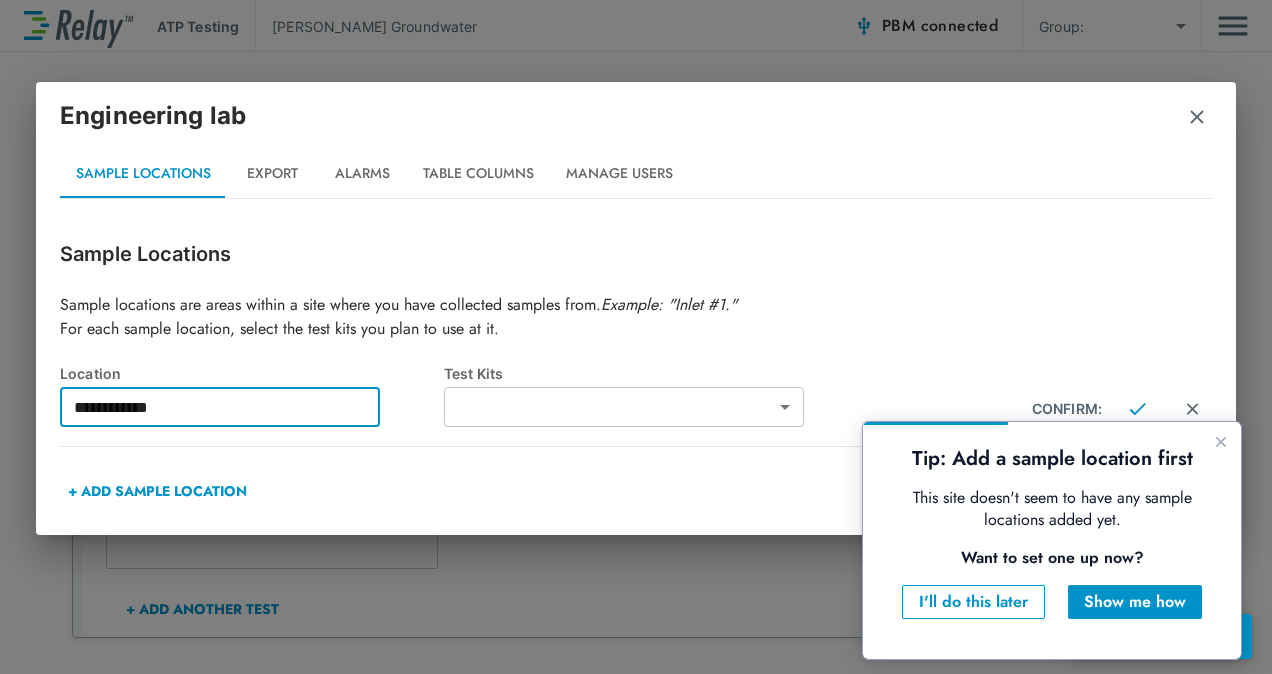 type on "**********" 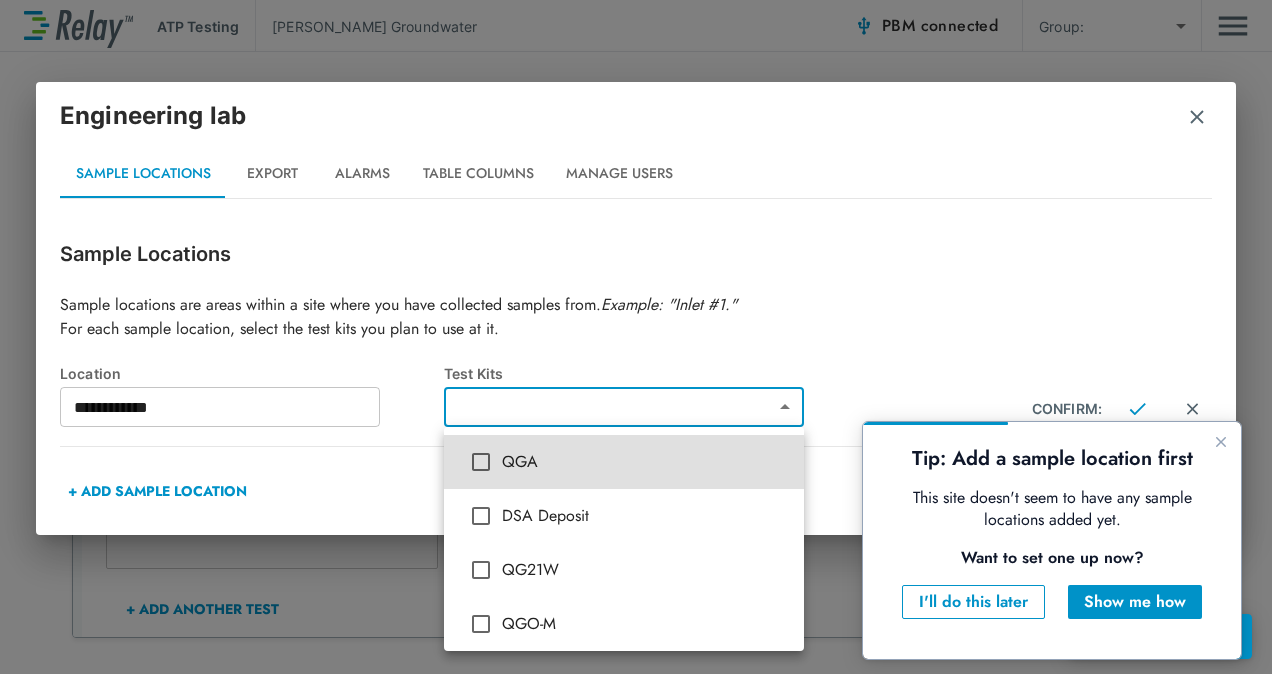 click on "**********" at bounding box center (636, 337) 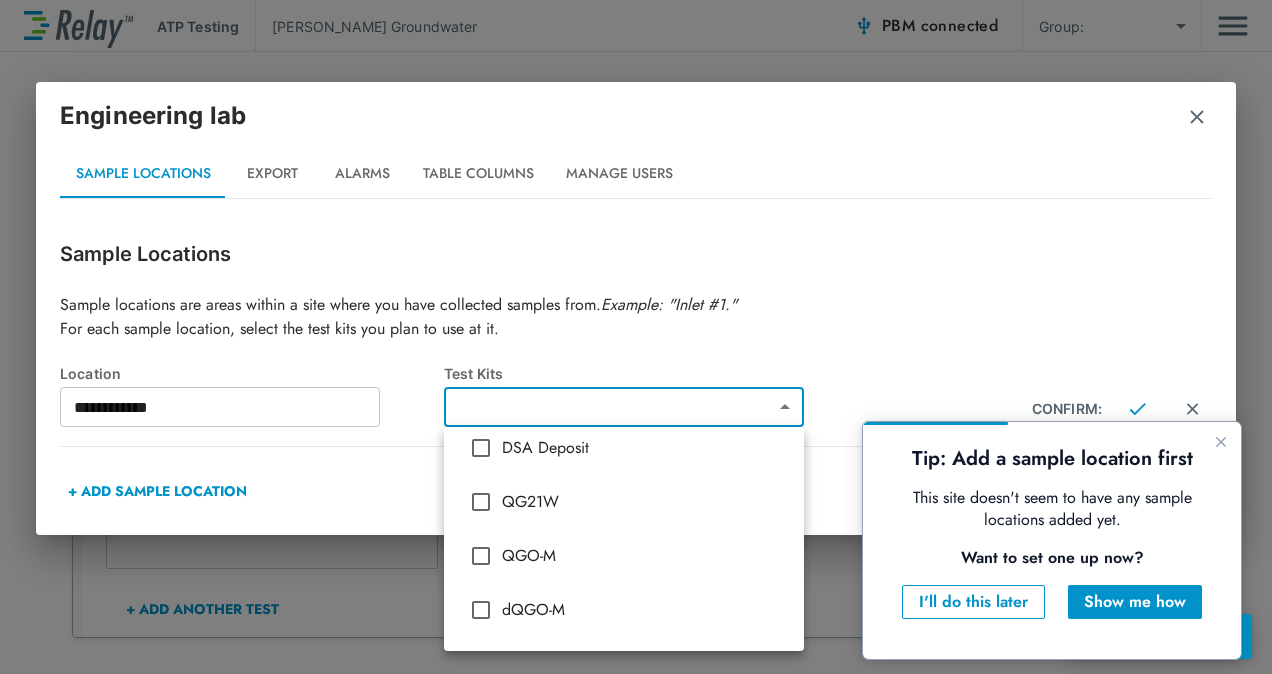 scroll, scrollTop: 0, scrollLeft: 0, axis: both 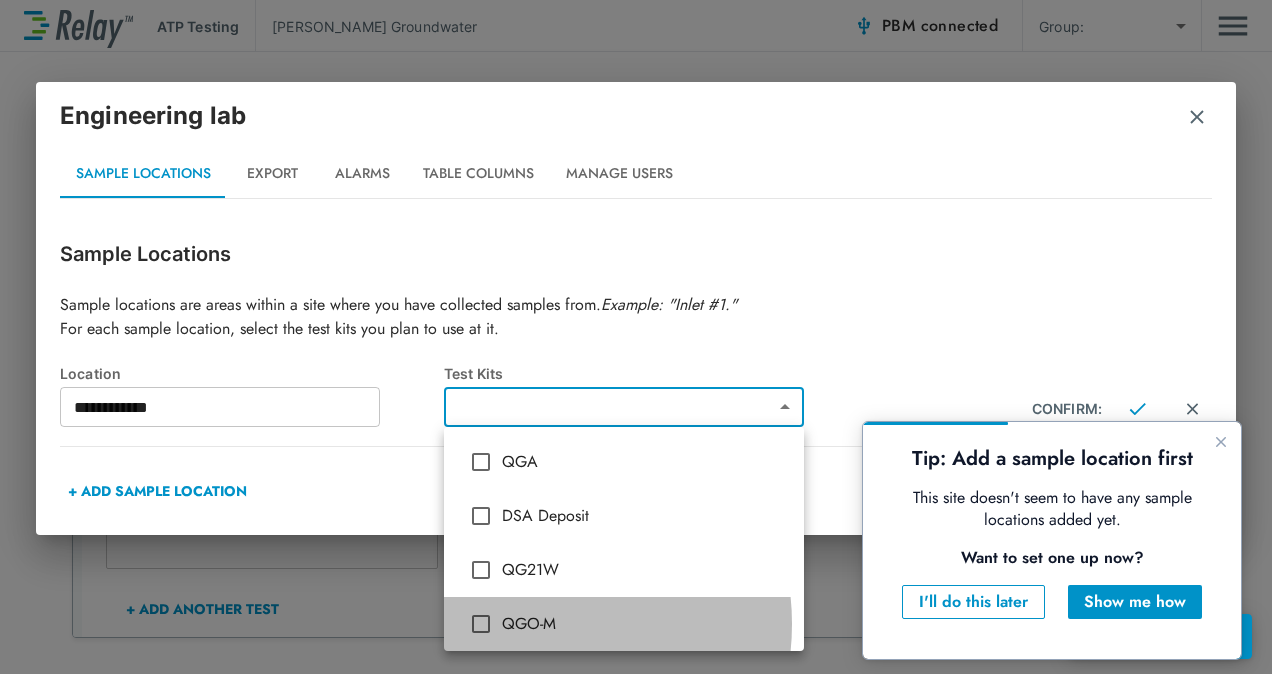 click on "QGO-M" at bounding box center (645, 624) 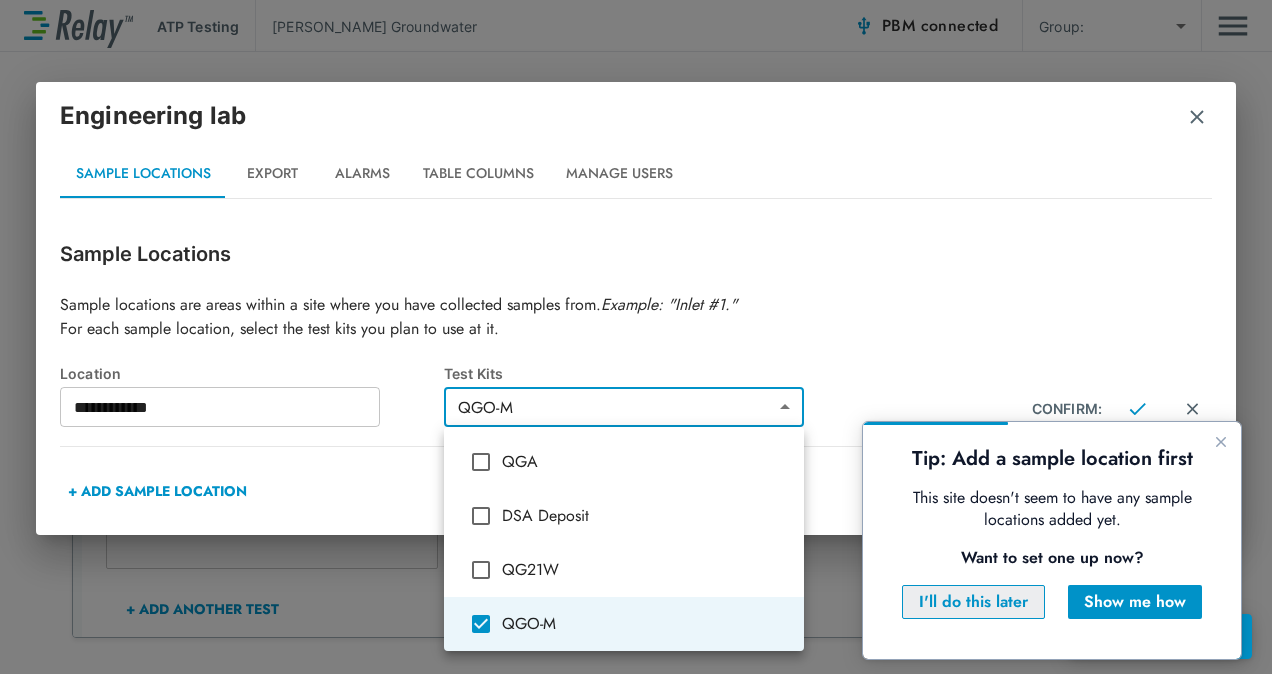 click on "I'll do this later" at bounding box center (973, 602) 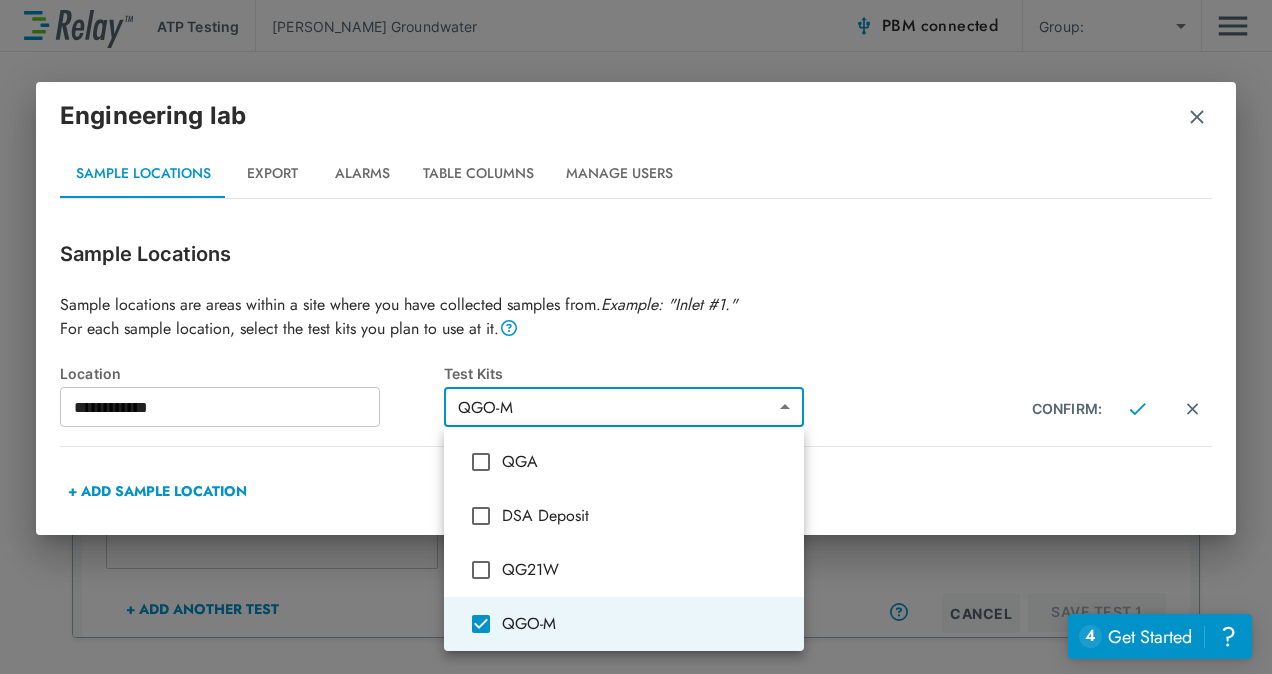click at bounding box center (636, 337) 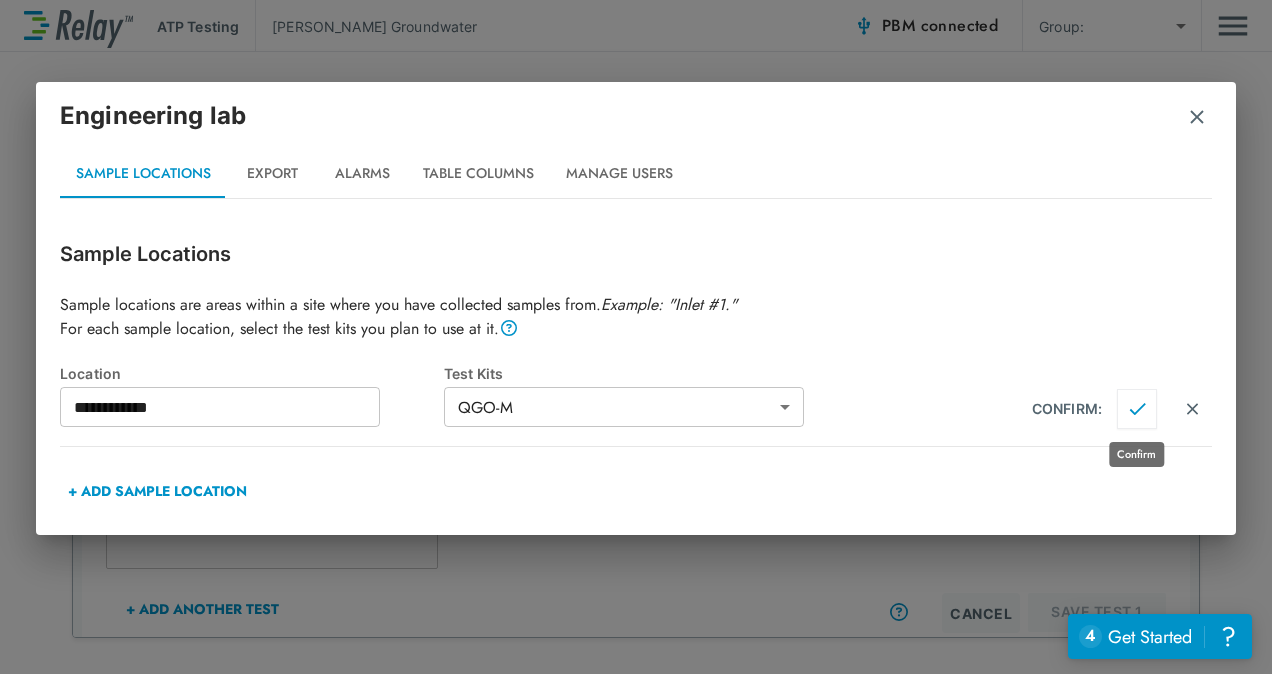 click at bounding box center (1137, 409) 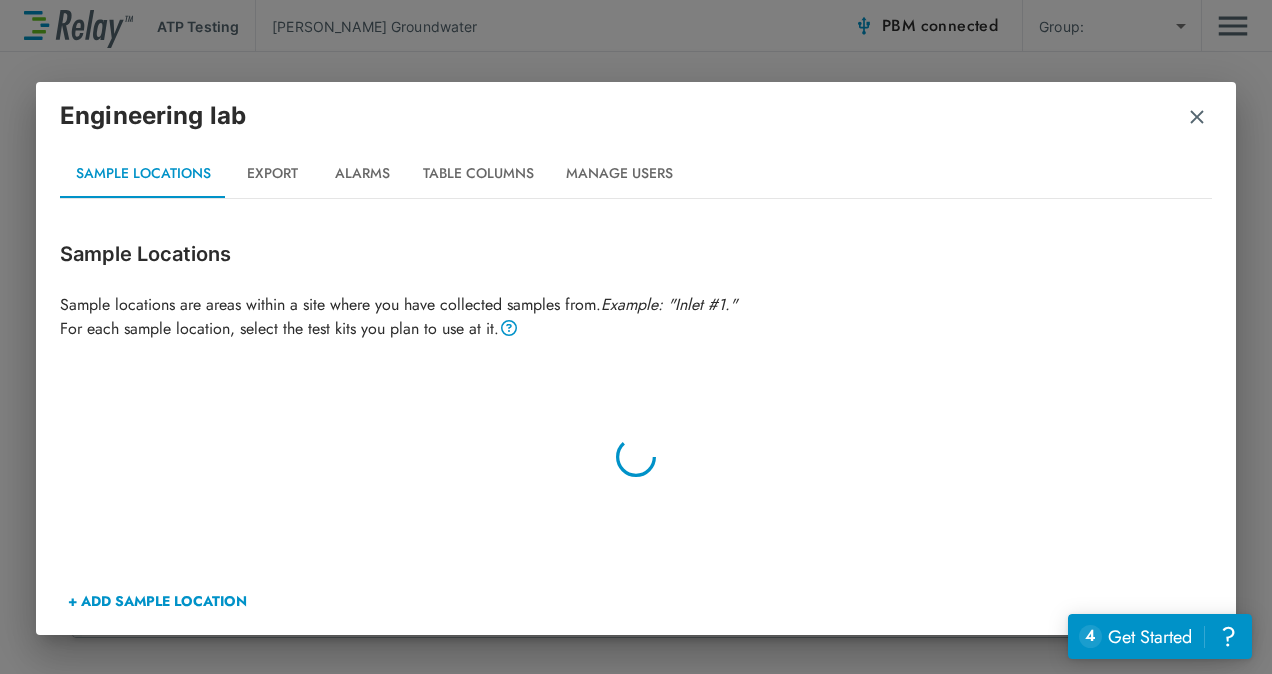 type on "**********" 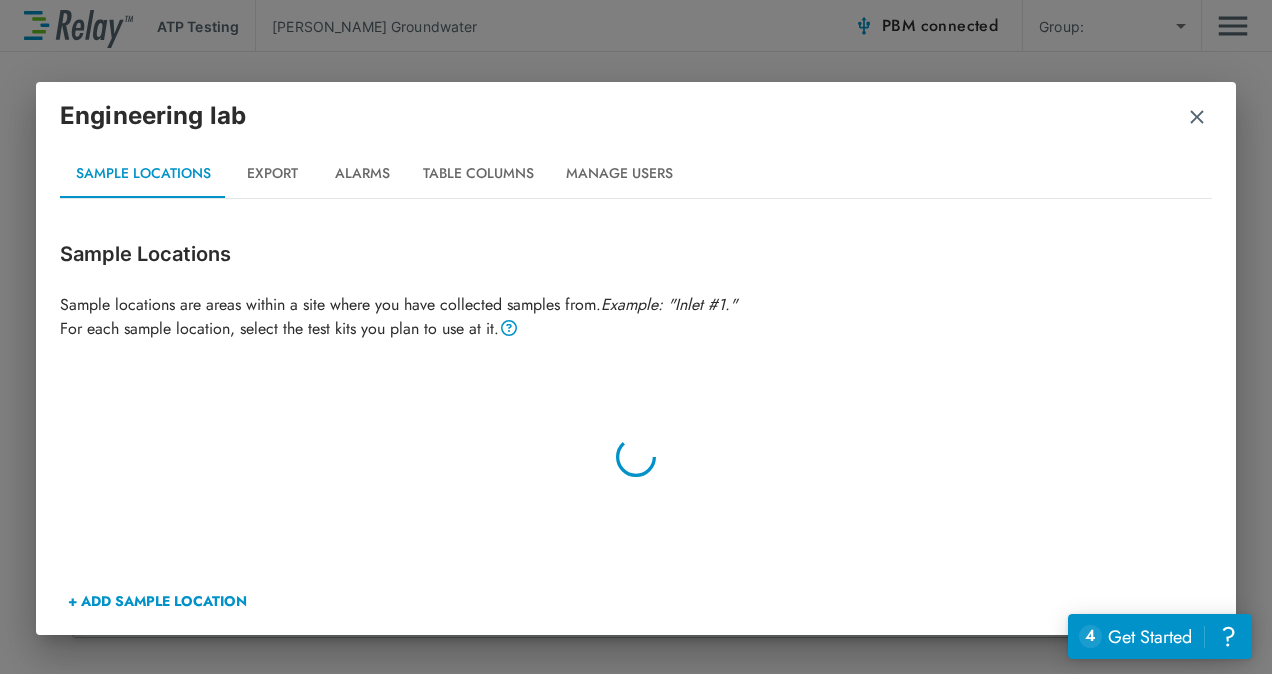 type on "*****" 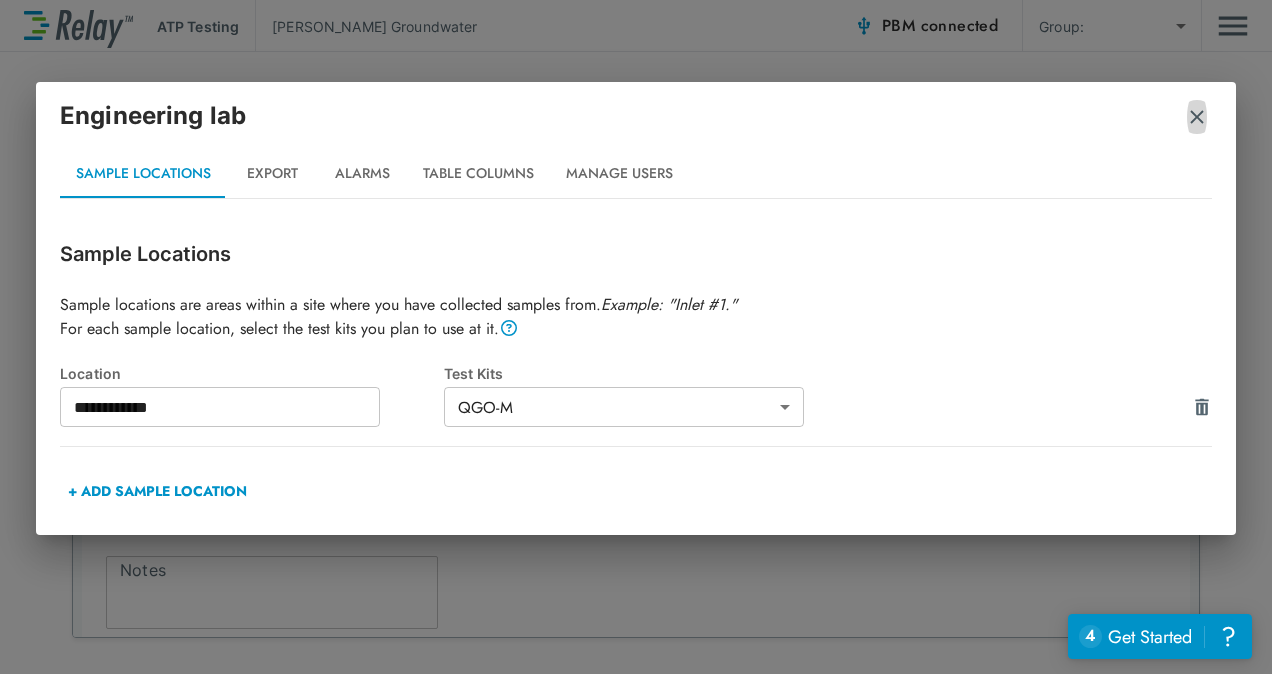 click at bounding box center (1197, 117) 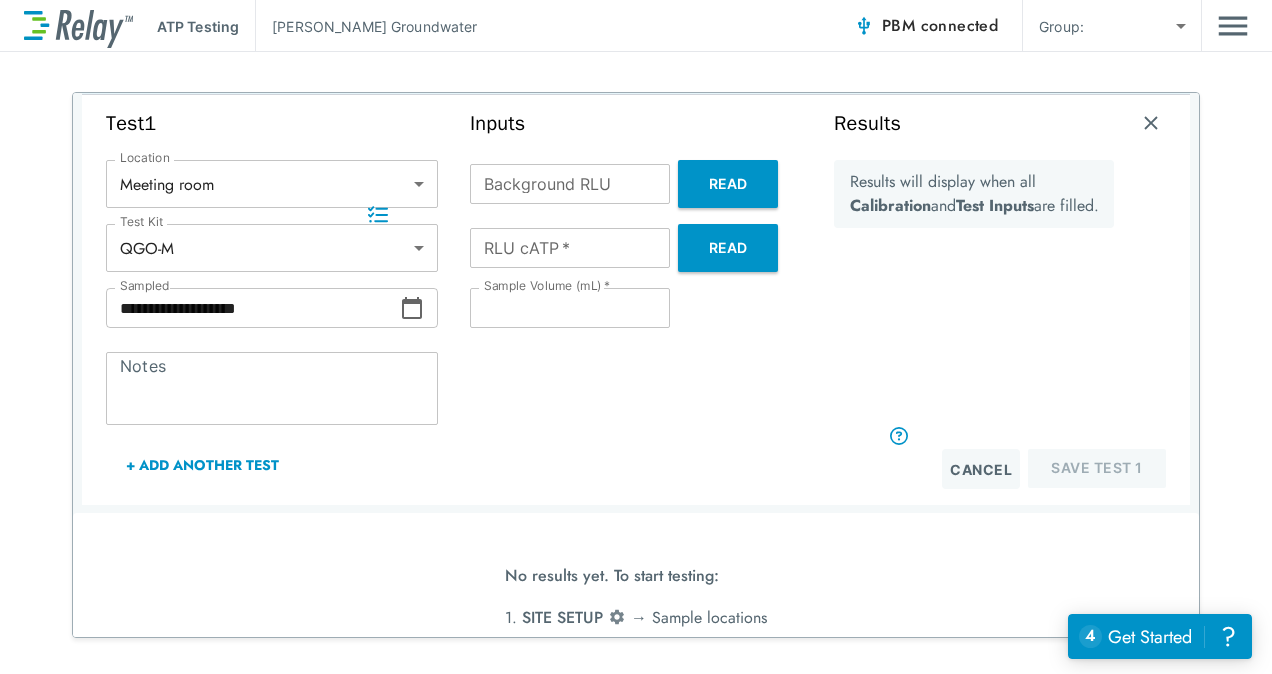scroll, scrollTop: 279, scrollLeft: 0, axis: vertical 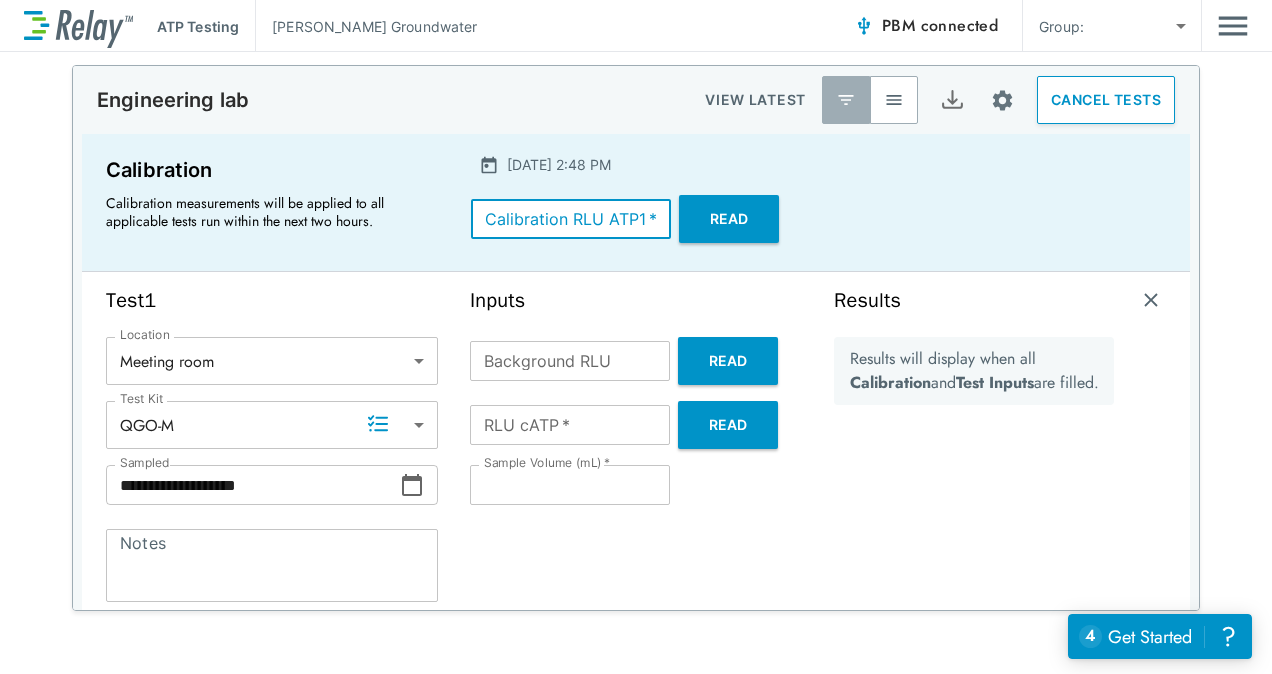 click on "Calibration RLU ATP1   *" at bounding box center (571, 219) 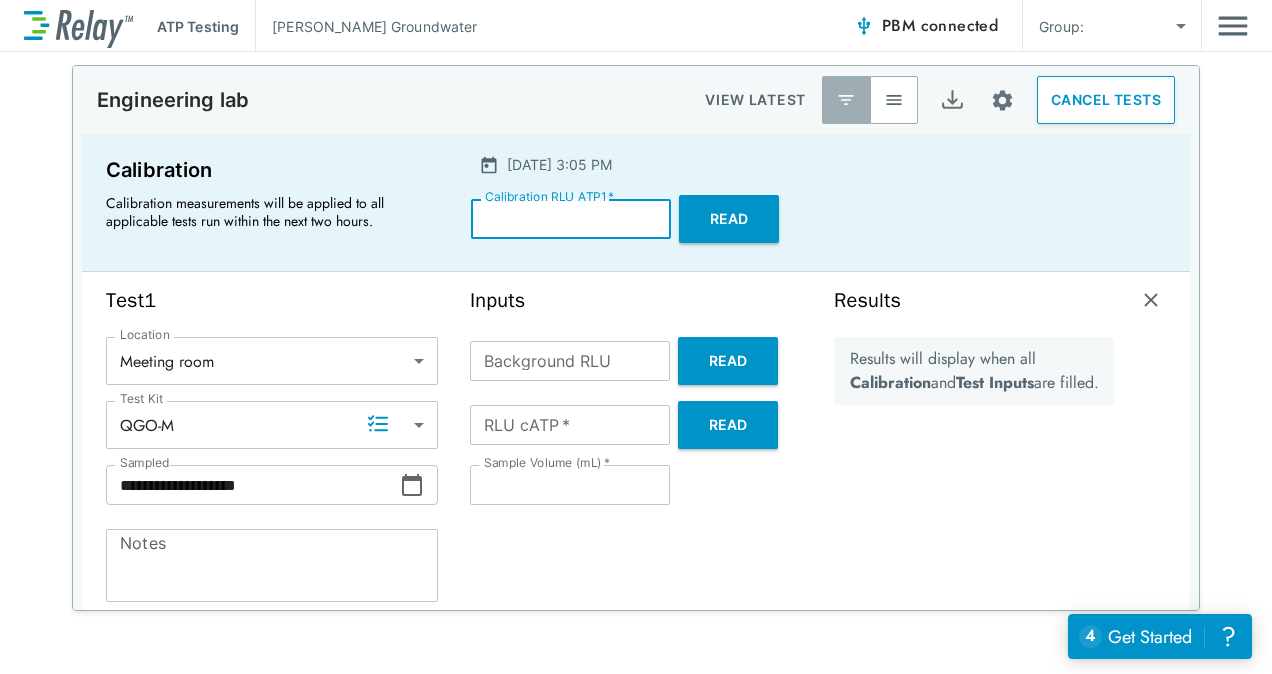 type on "*****" 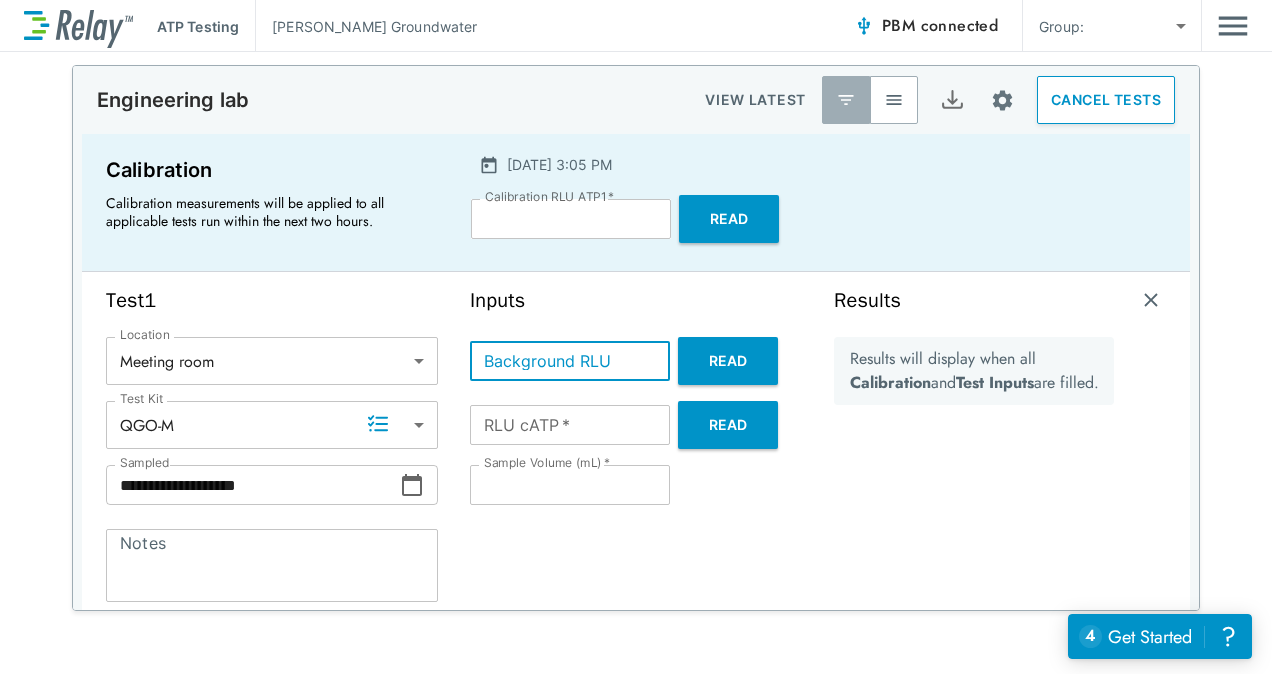 click on "Background RLU" at bounding box center (570, 361) 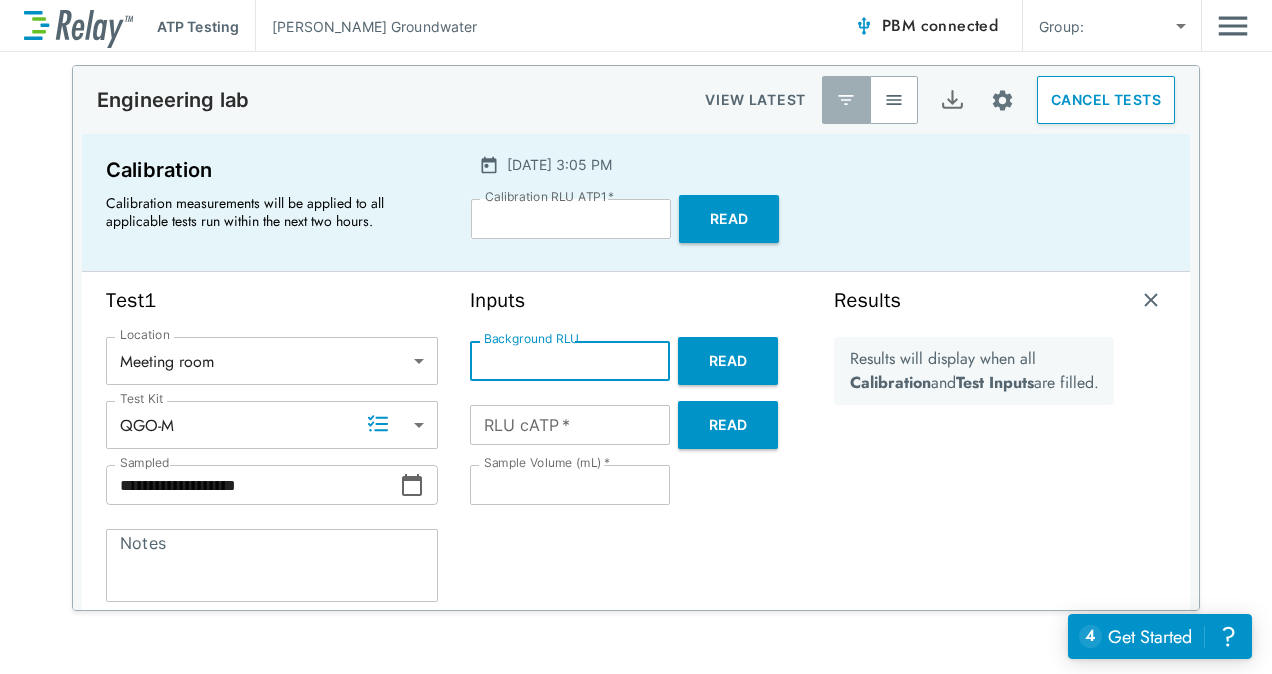 type on "**" 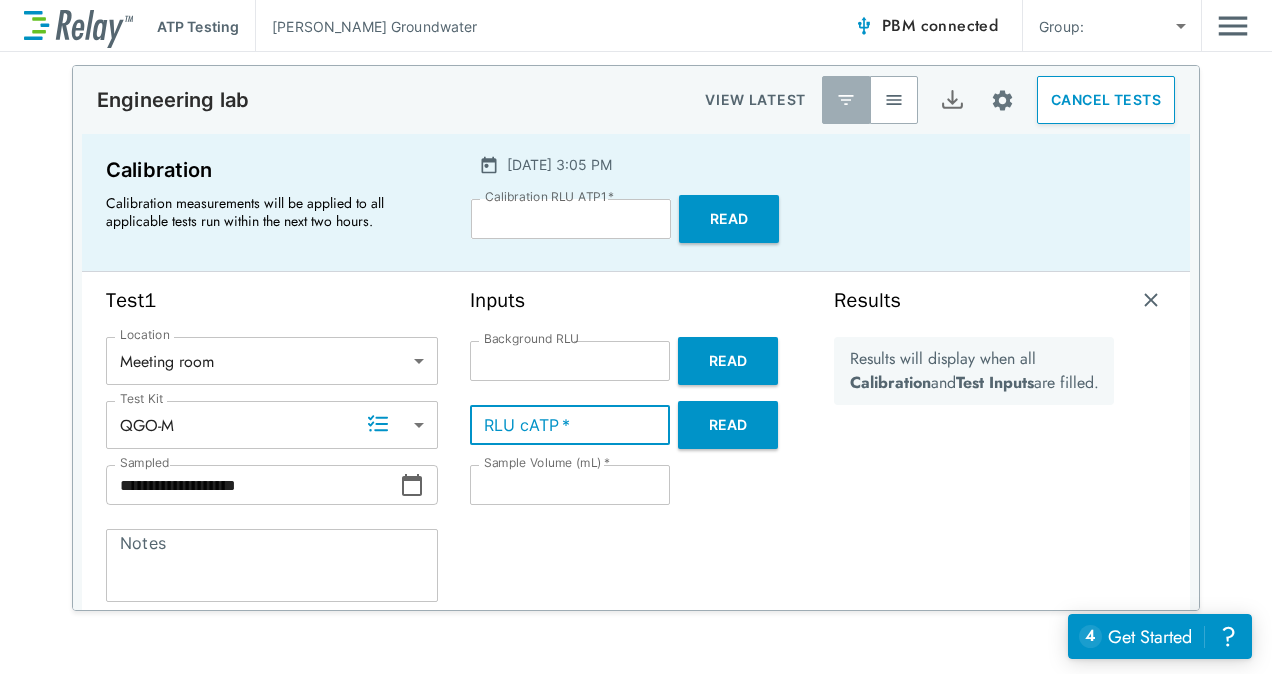 click on "RLU cATP   *" at bounding box center (570, 425) 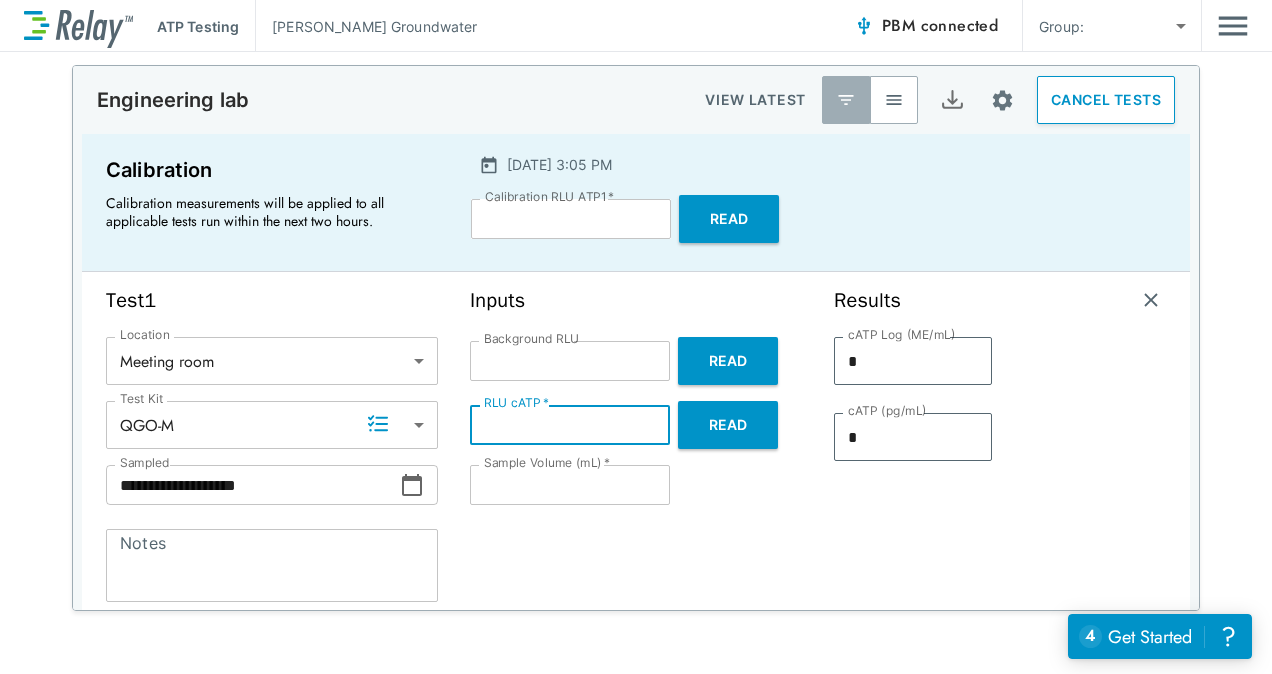 type on "**" 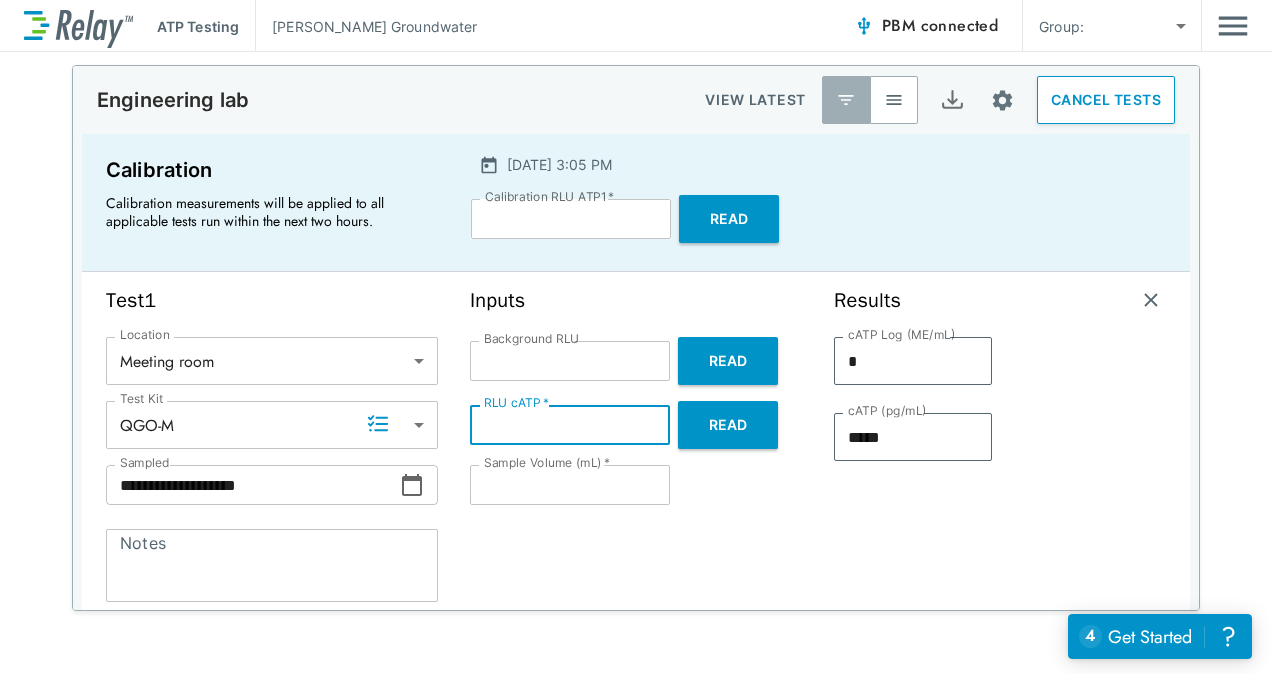 type on "****" 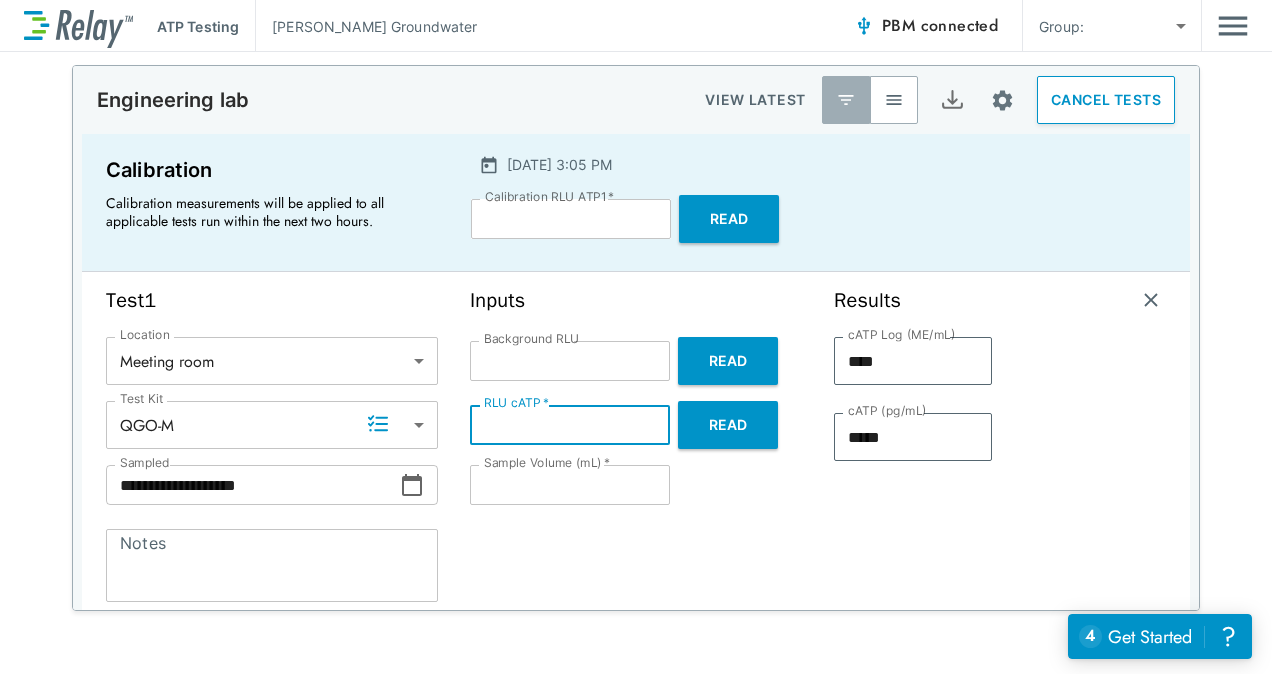 type on "***" 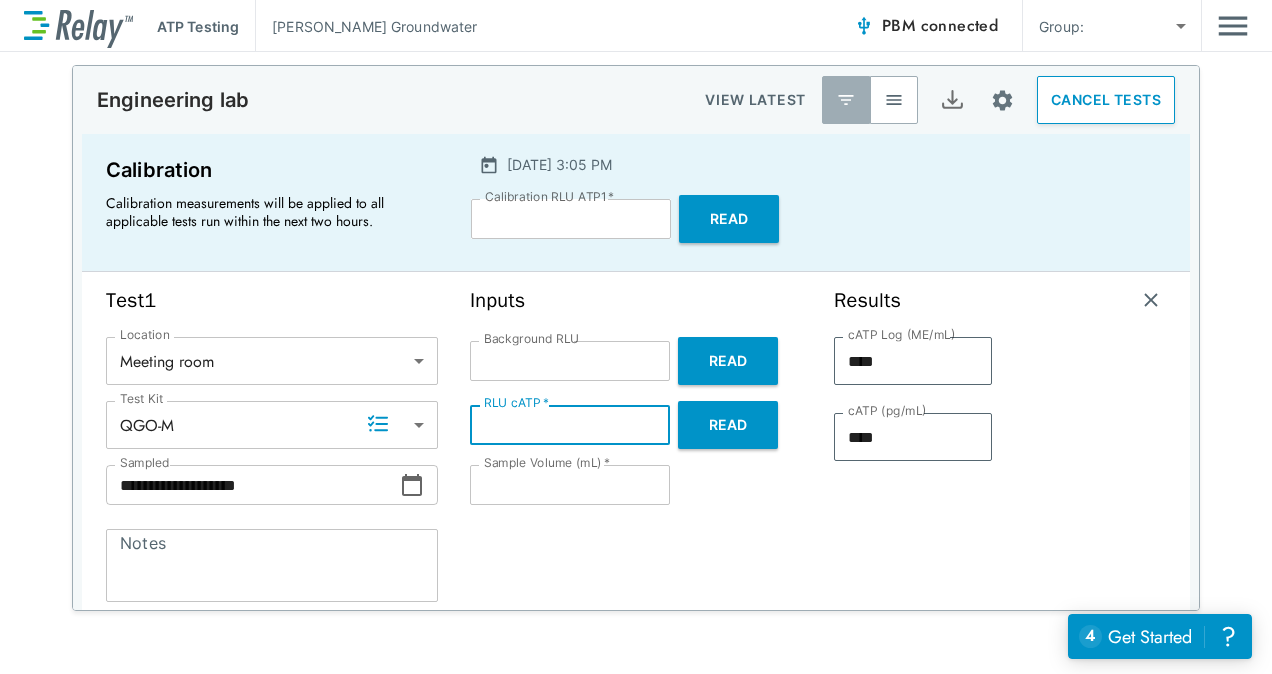 type on "****" 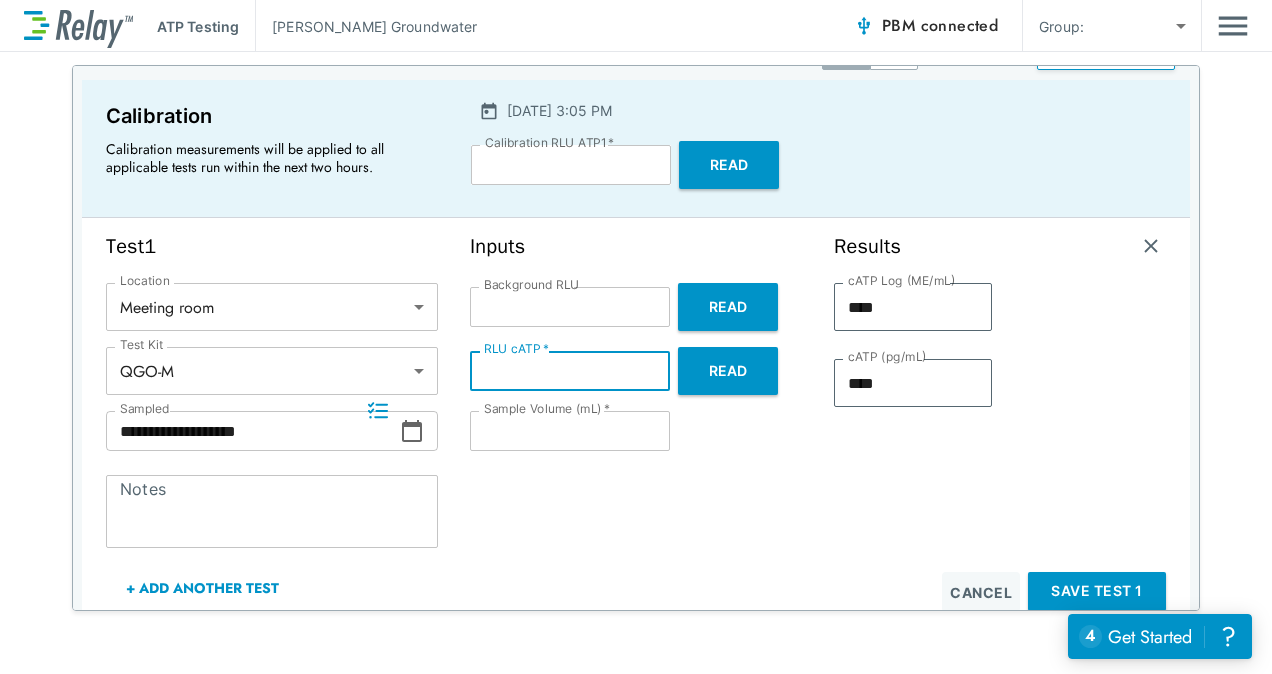 scroll, scrollTop: 0, scrollLeft: 0, axis: both 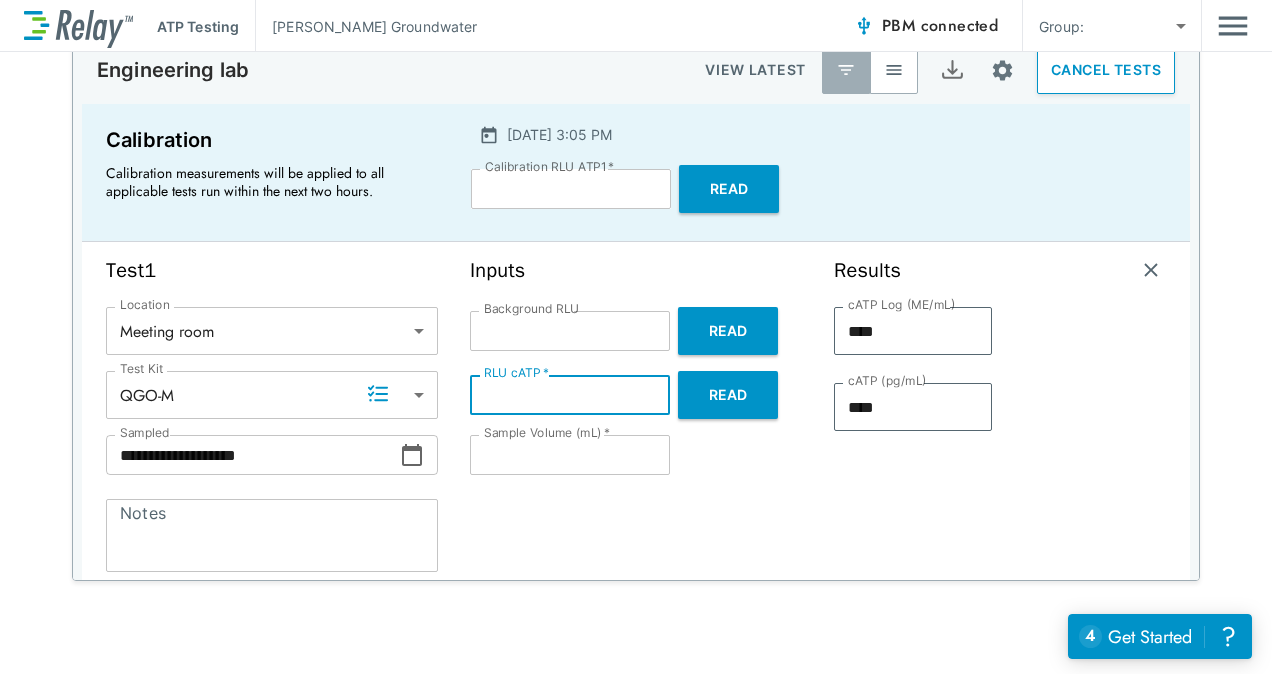 type on "****" 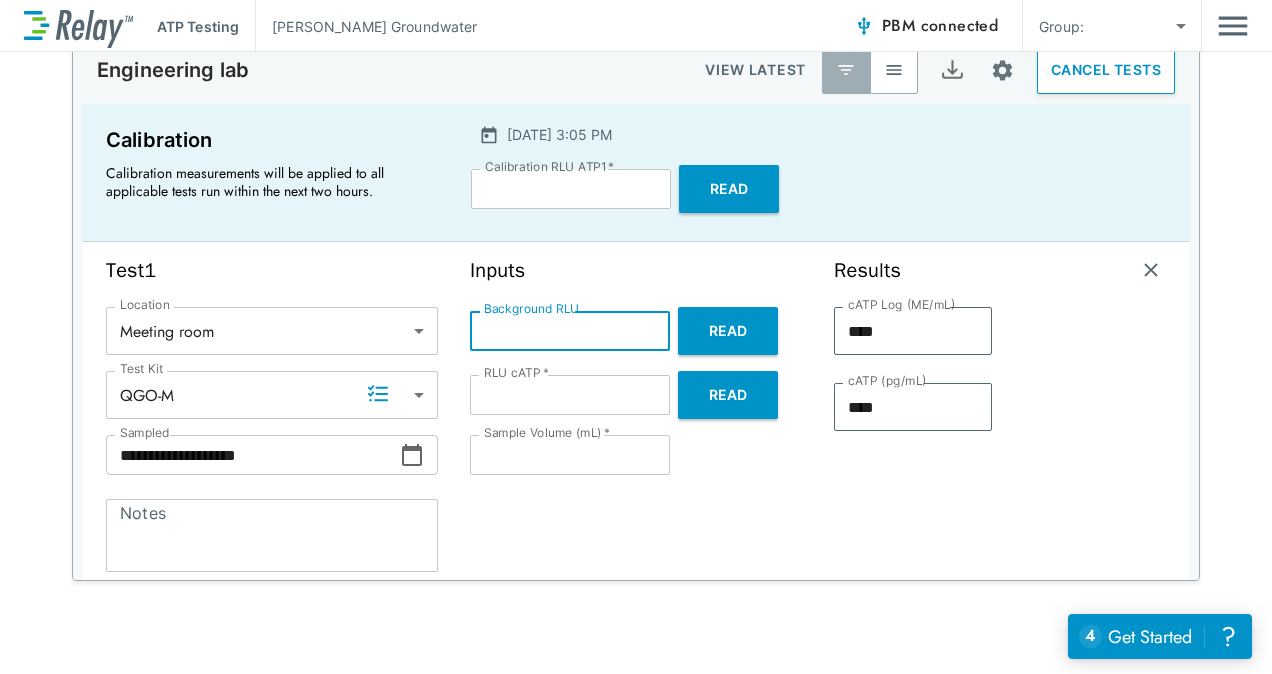 type on "*" 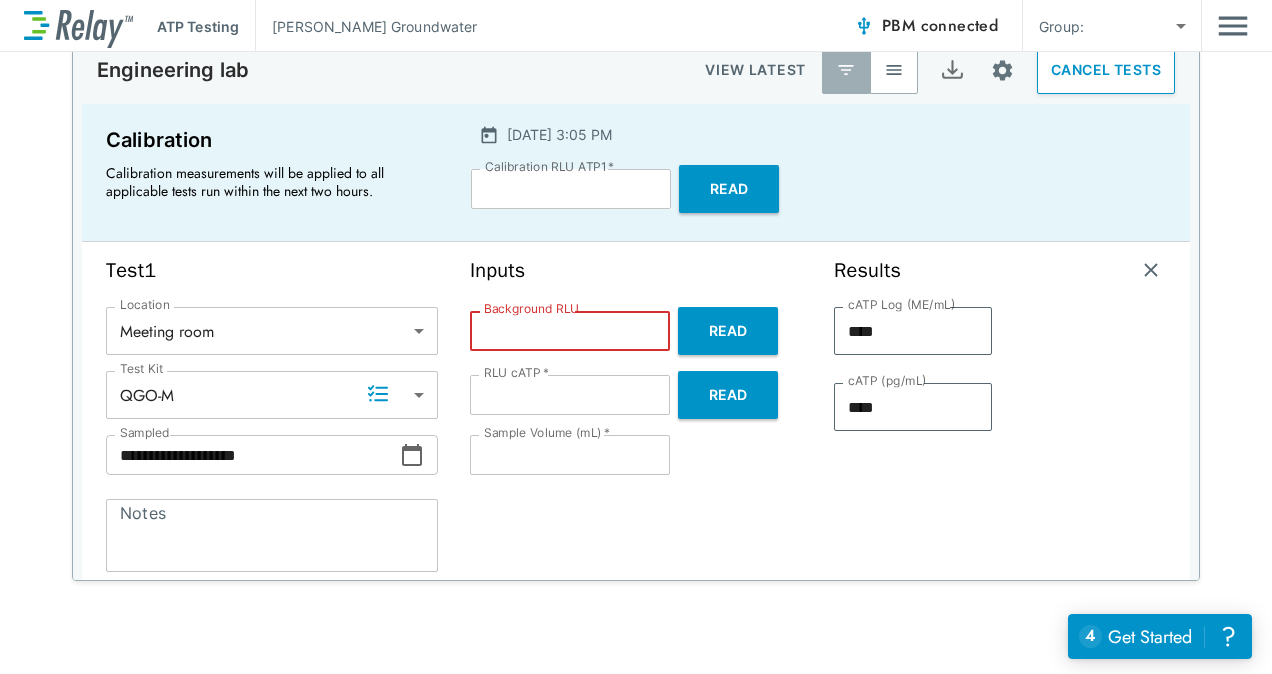 type 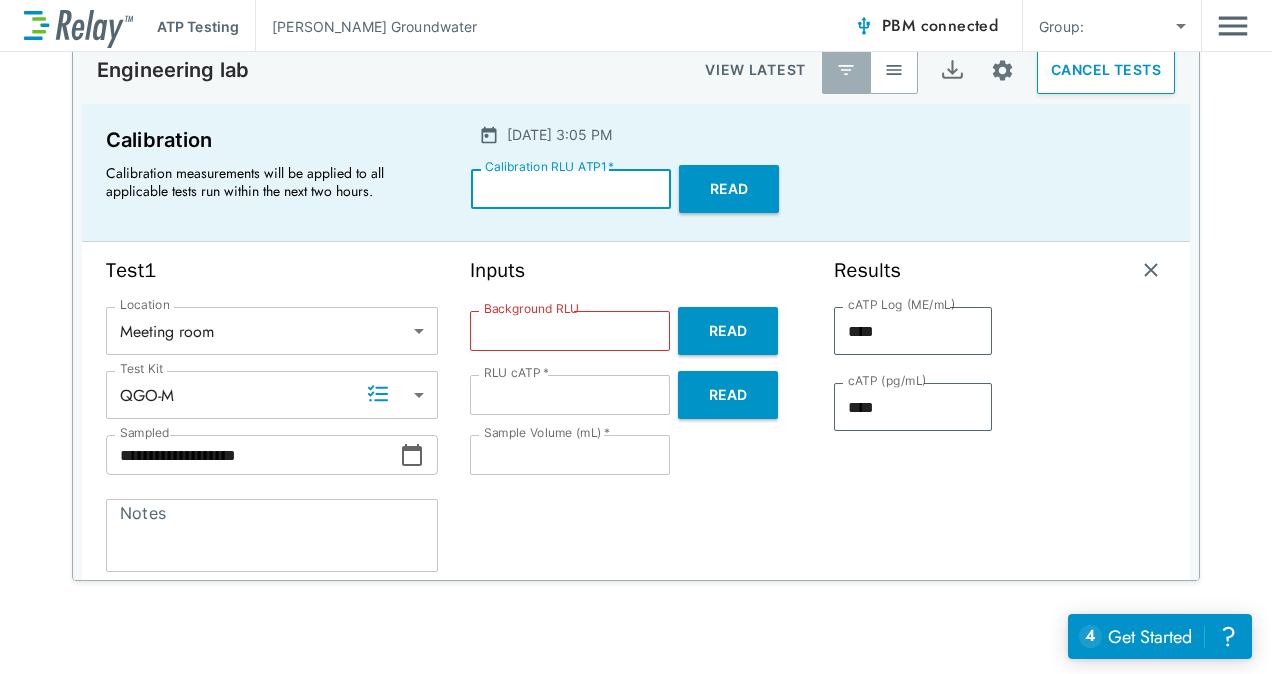 drag, startPoint x: 519, startPoint y: 188, endPoint x: 269, endPoint y: 182, distance: 250.07199 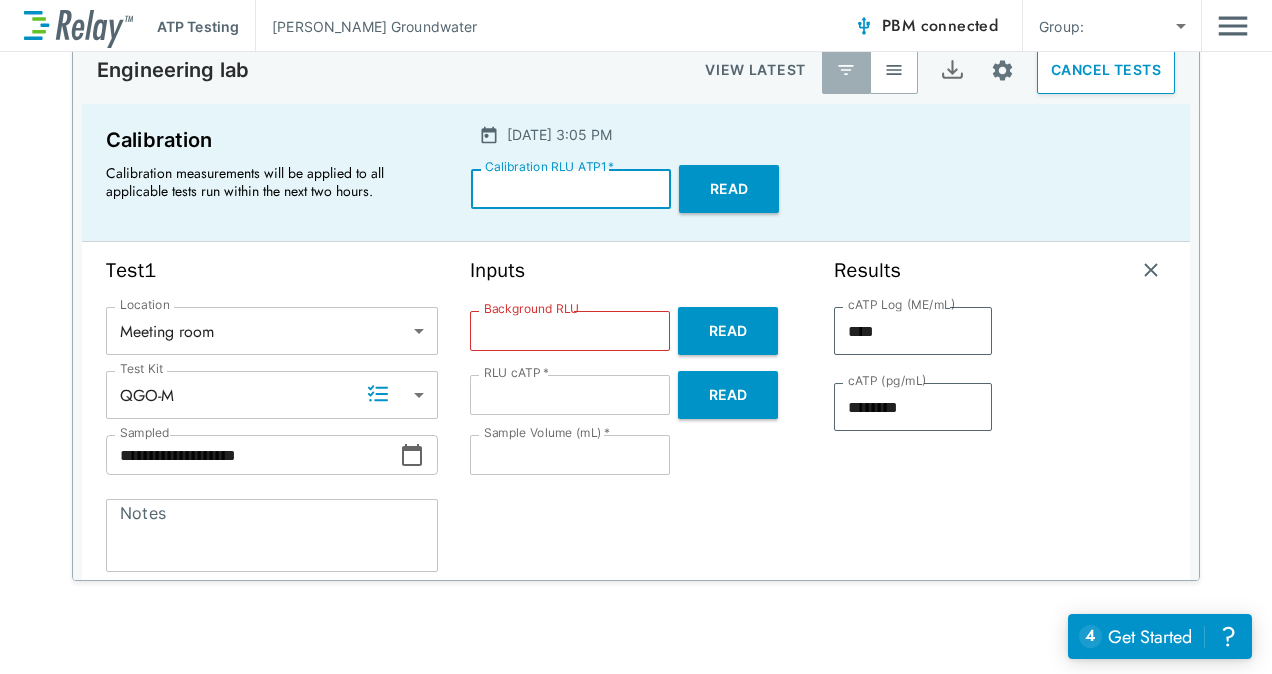 type on "********" 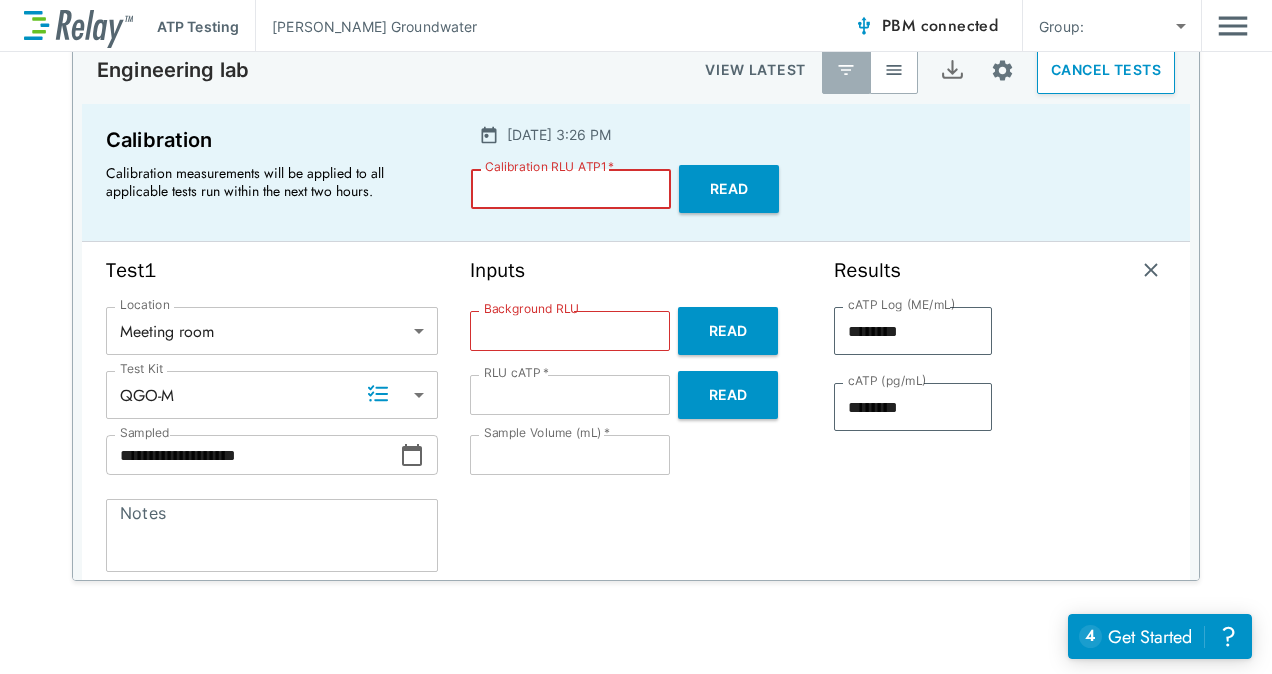type on "*" 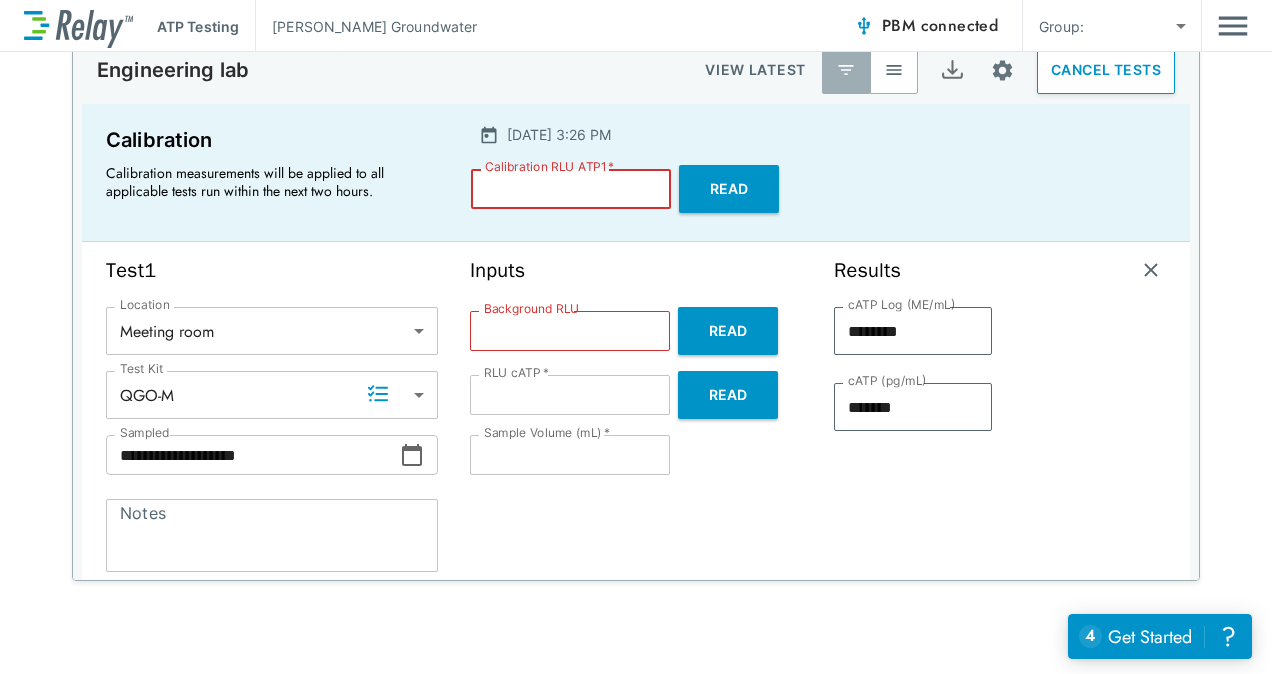 type on "****" 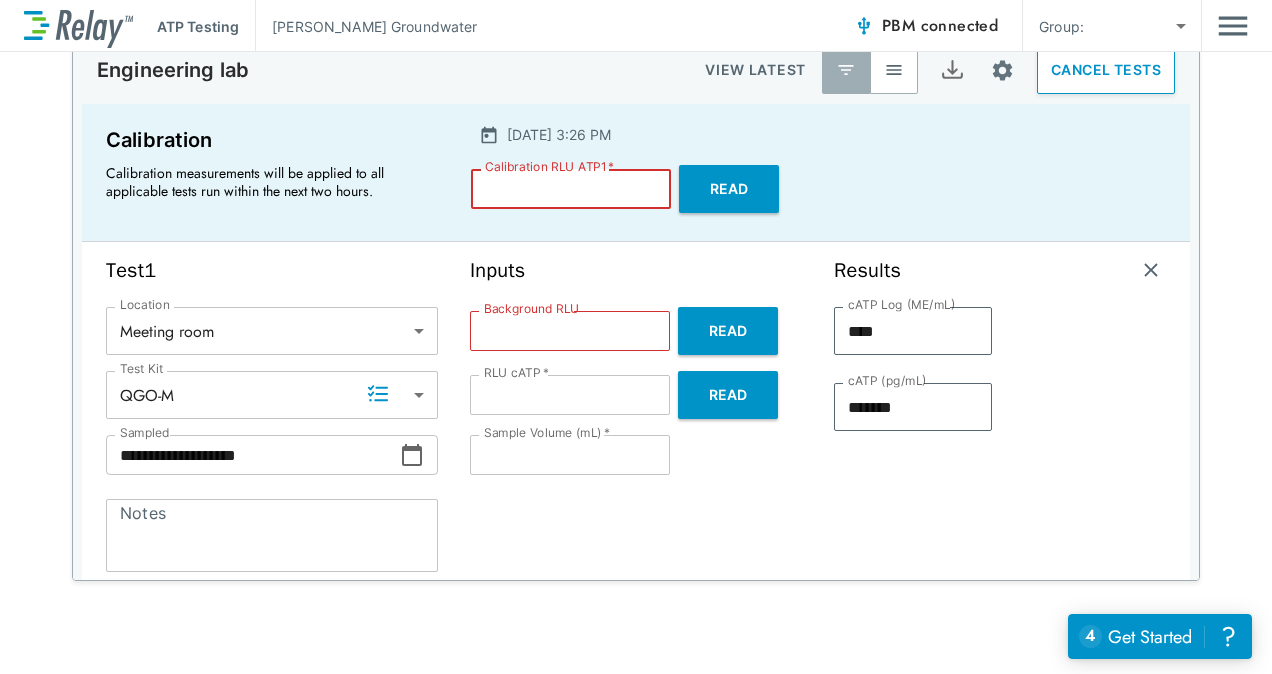 type on "**" 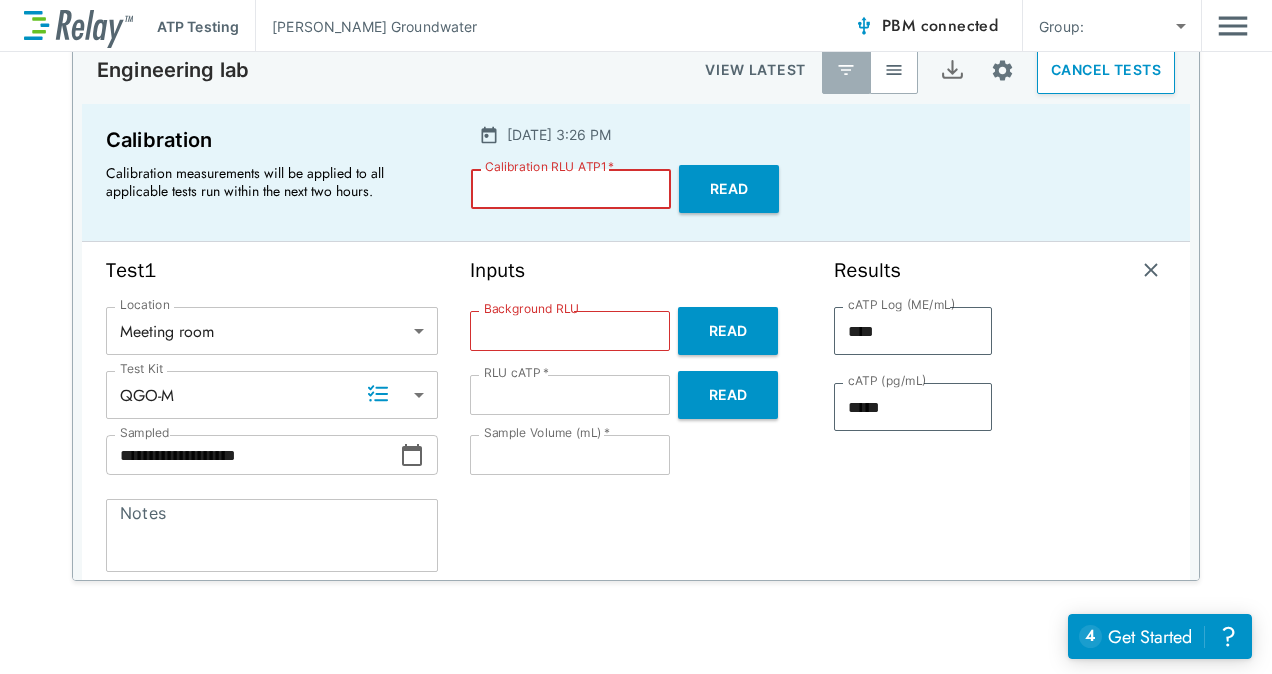 type on "****" 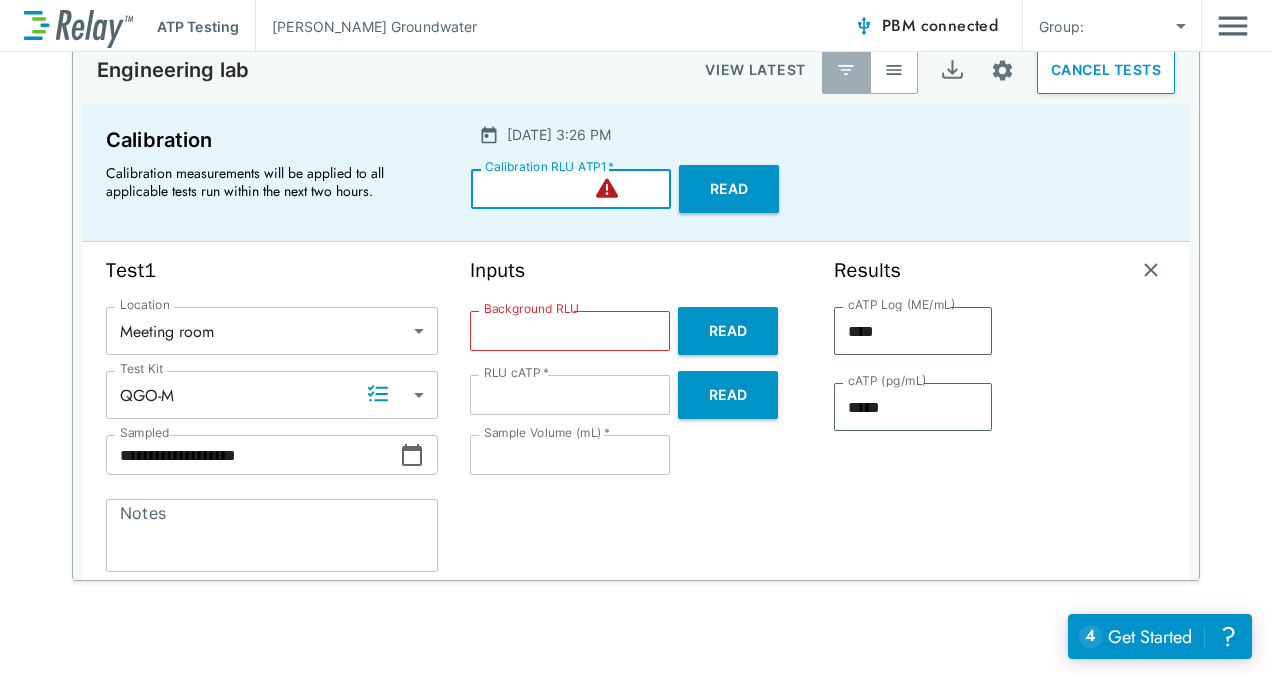 type on "***" 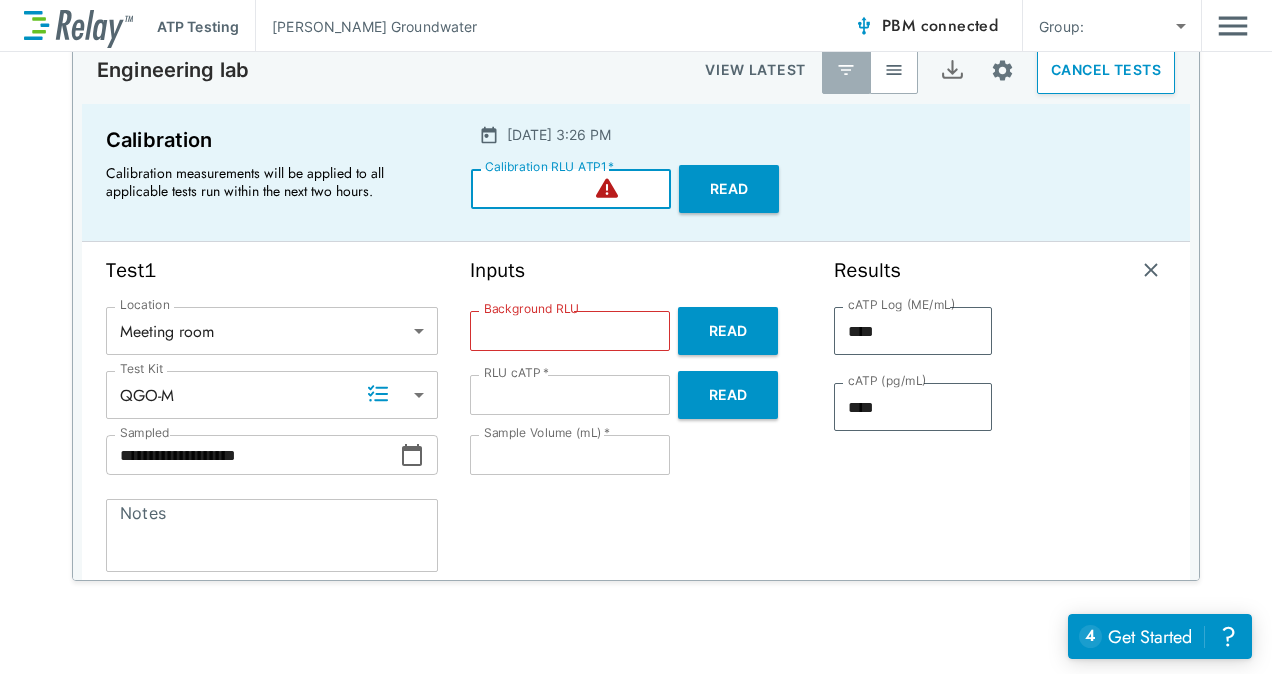 type on "****" 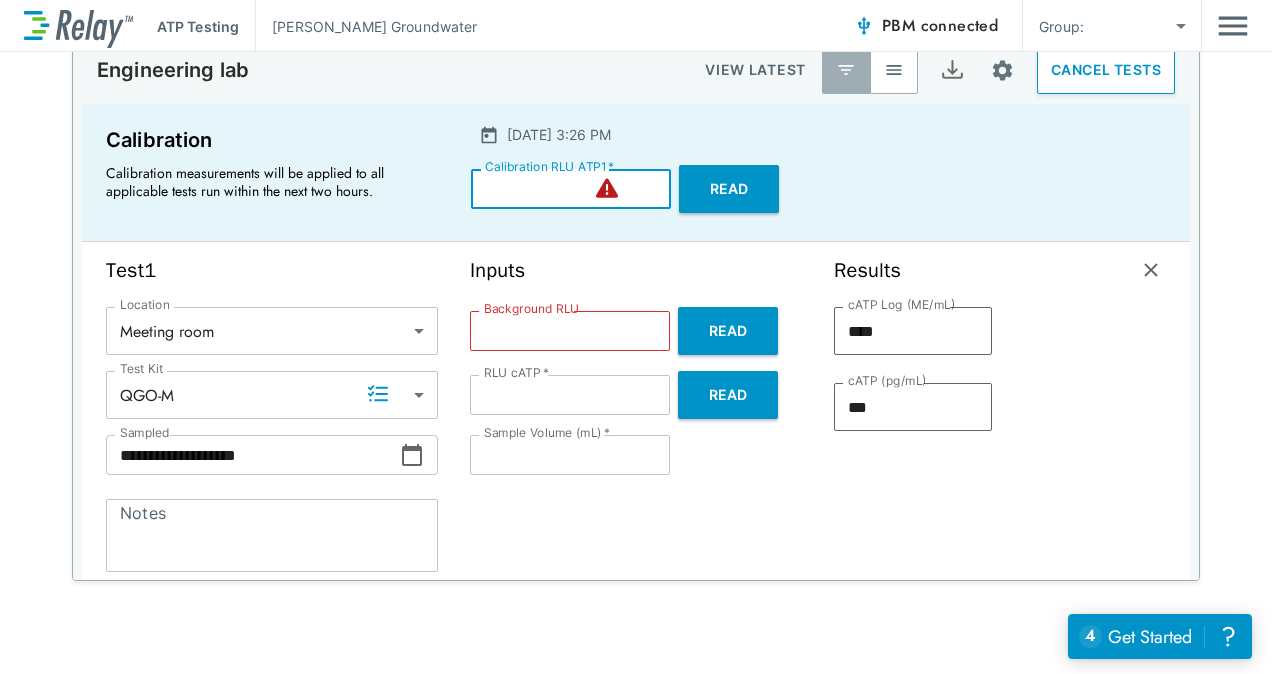 type on "****" 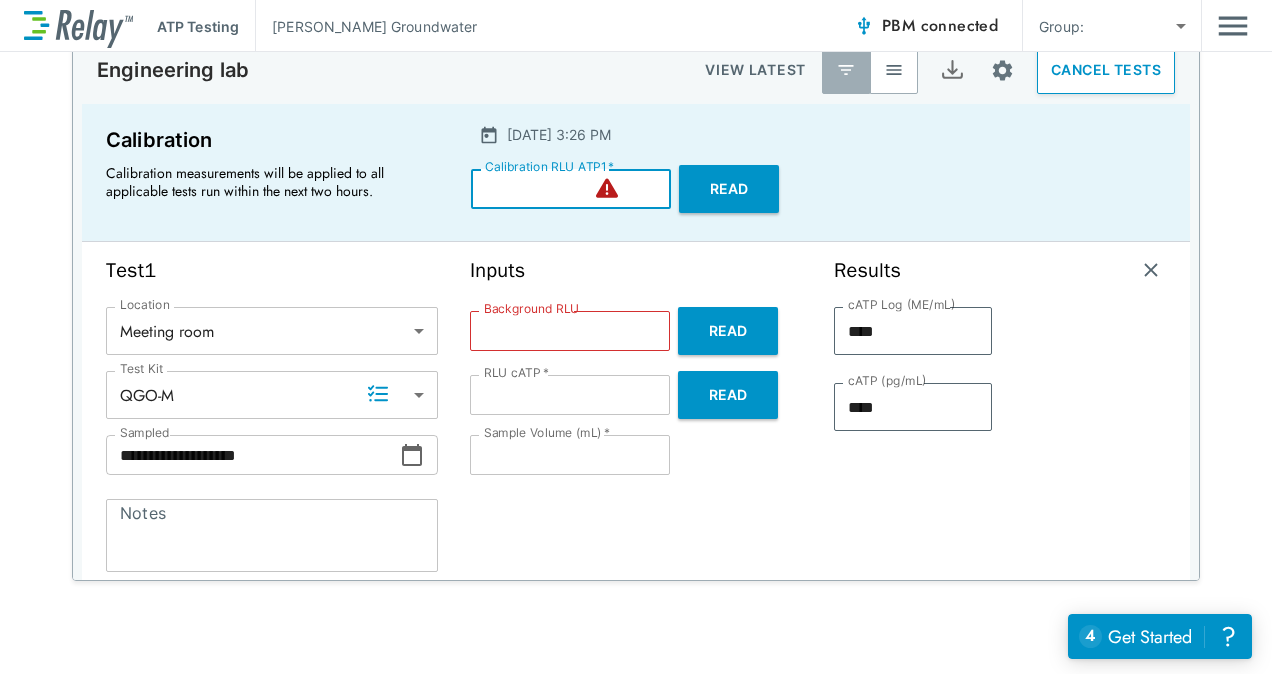 type on "****" 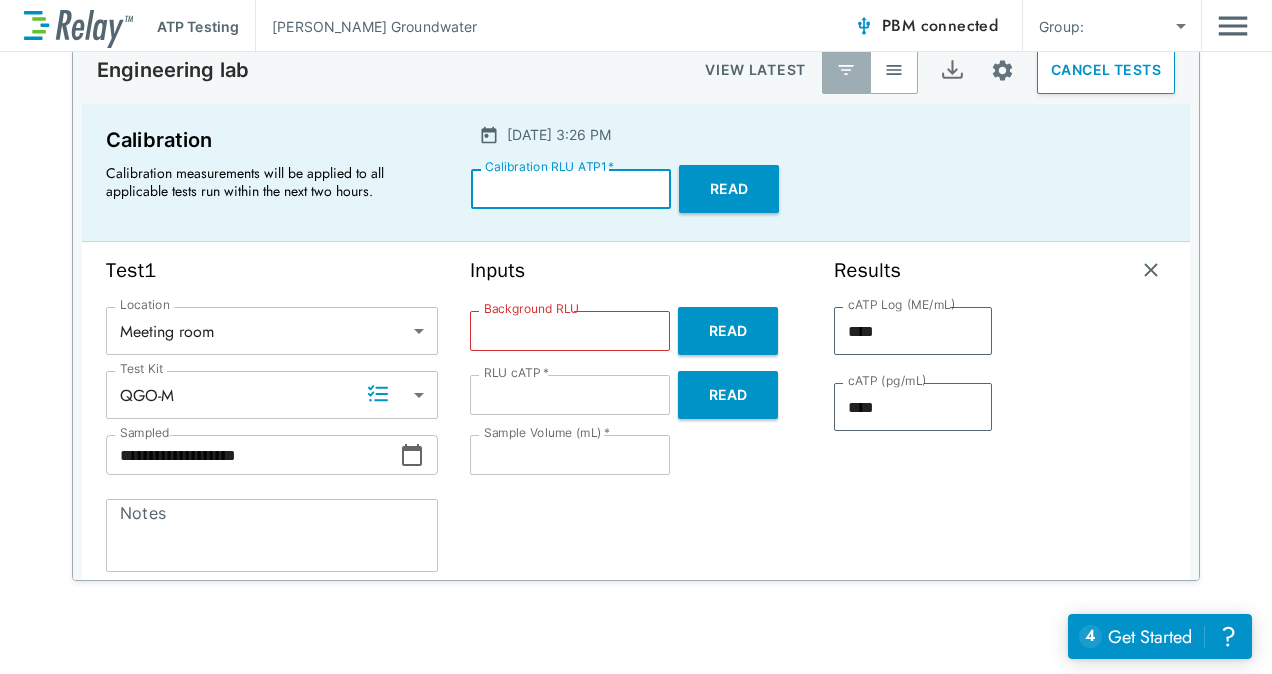 type on "*****" 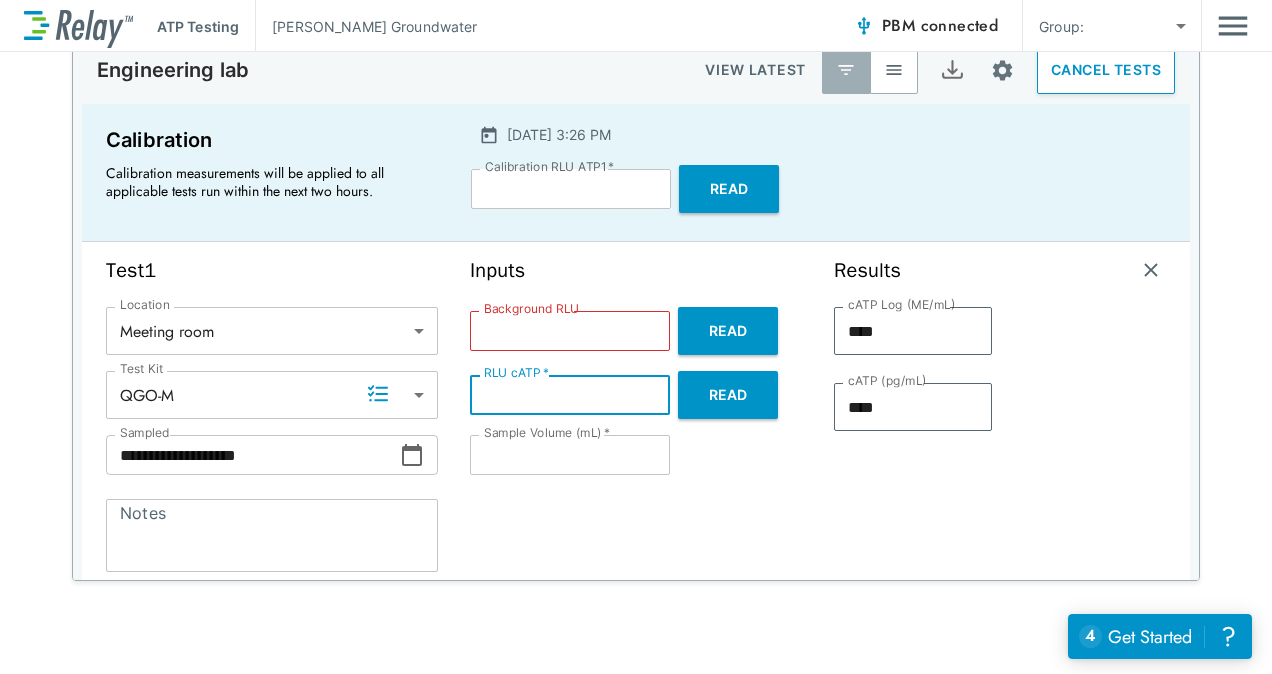 drag, startPoint x: 537, startPoint y: 402, endPoint x: 370, endPoint y: 400, distance: 167.01198 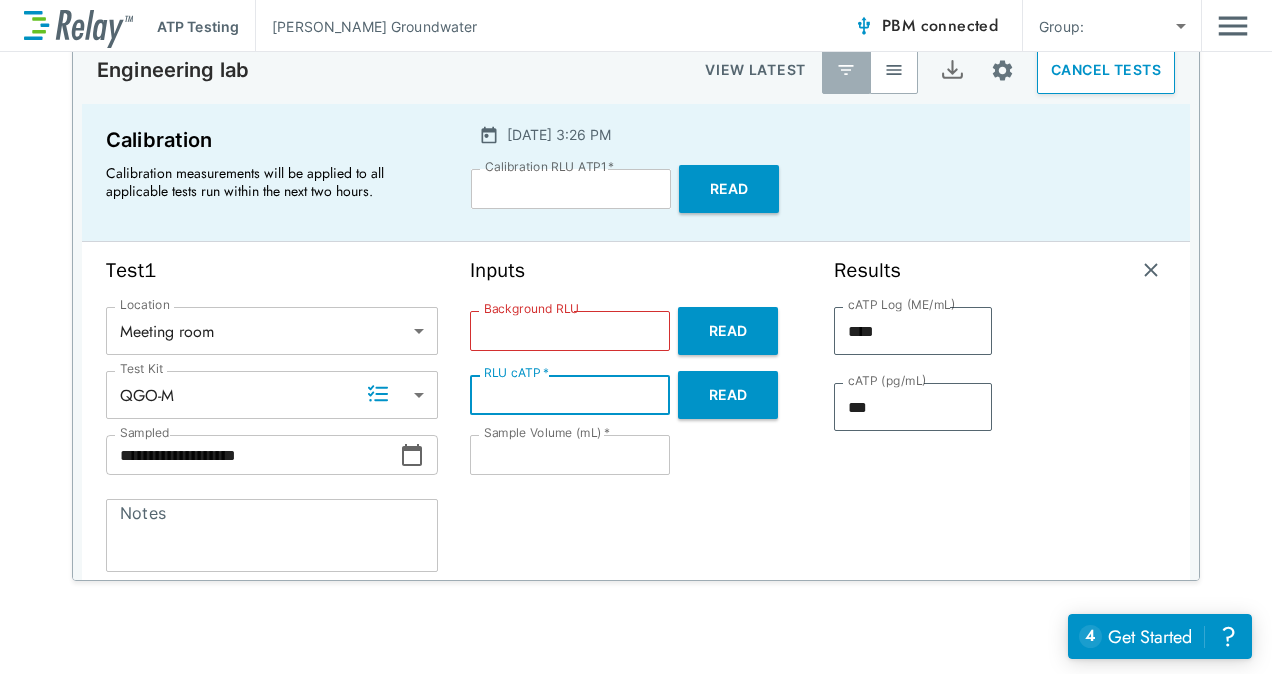 type on "****" 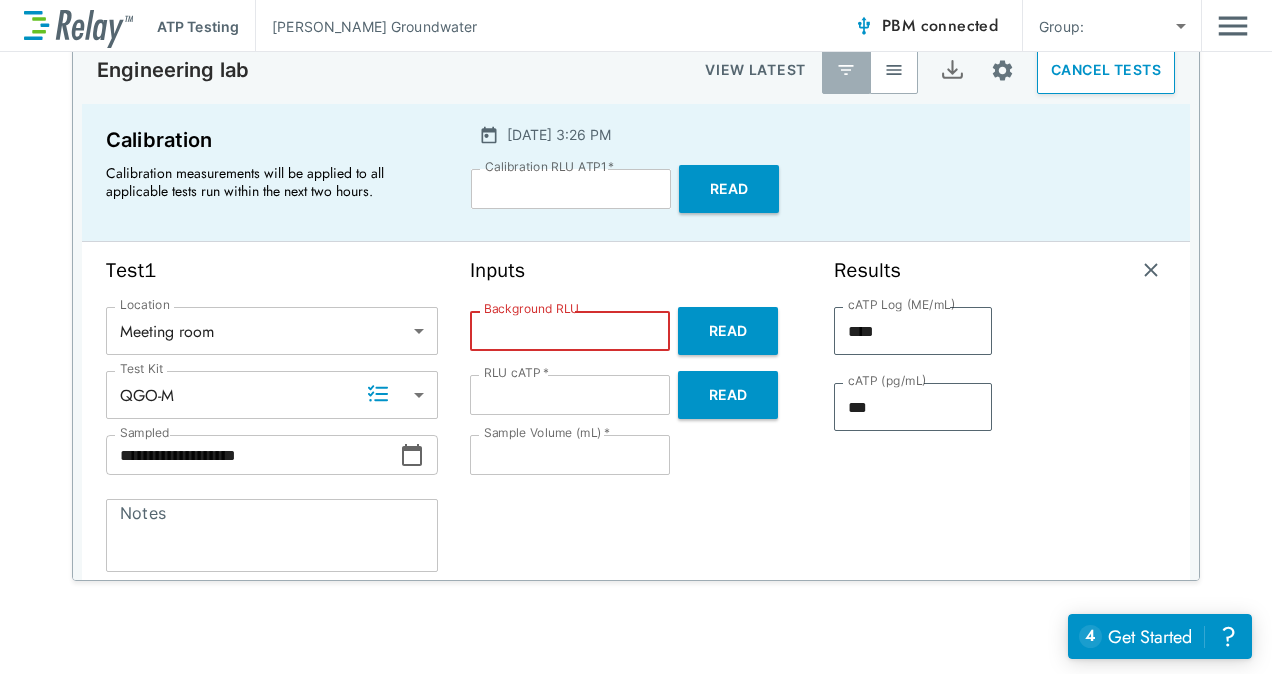 click on "Background RLU" at bounding box center [570, 331] 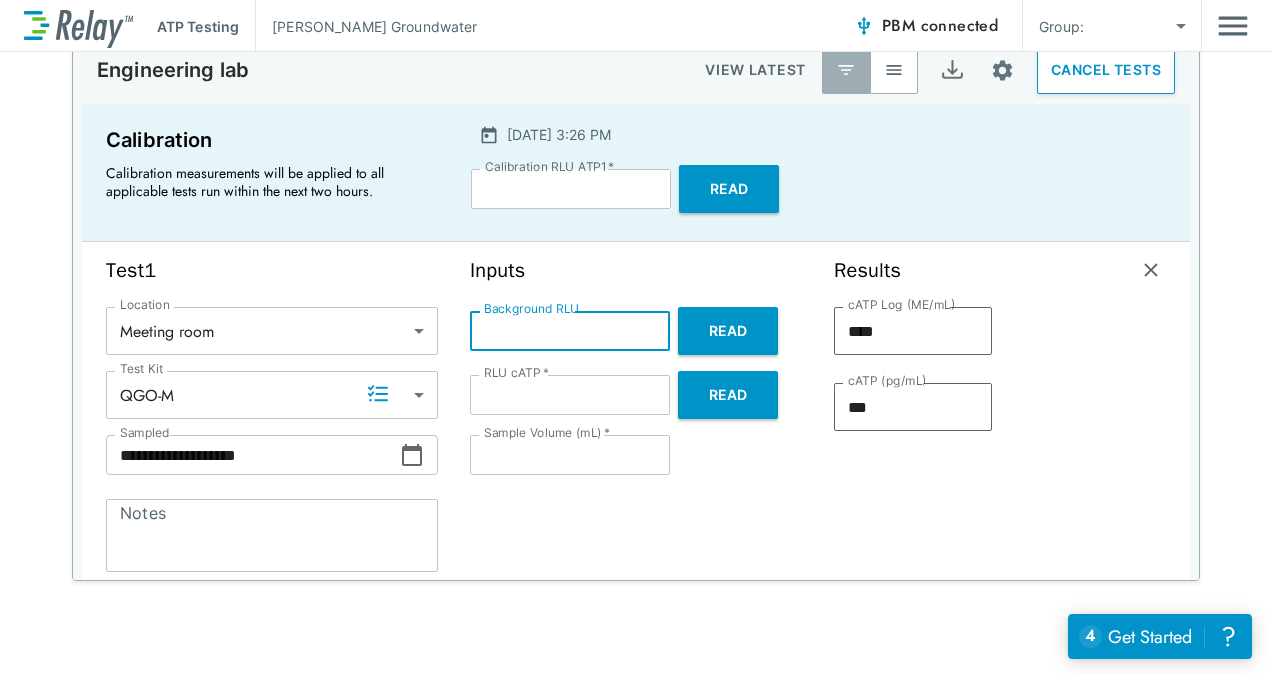 type on "**" 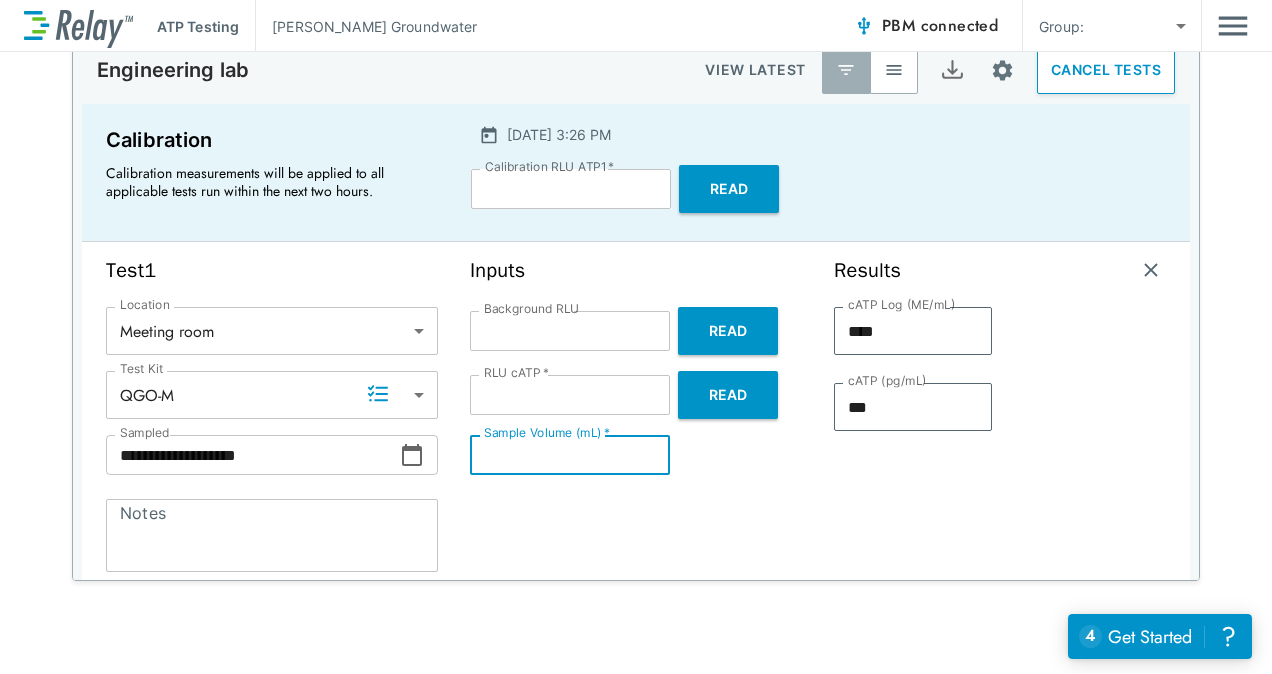click on "**" at bounding box center [570, 455] 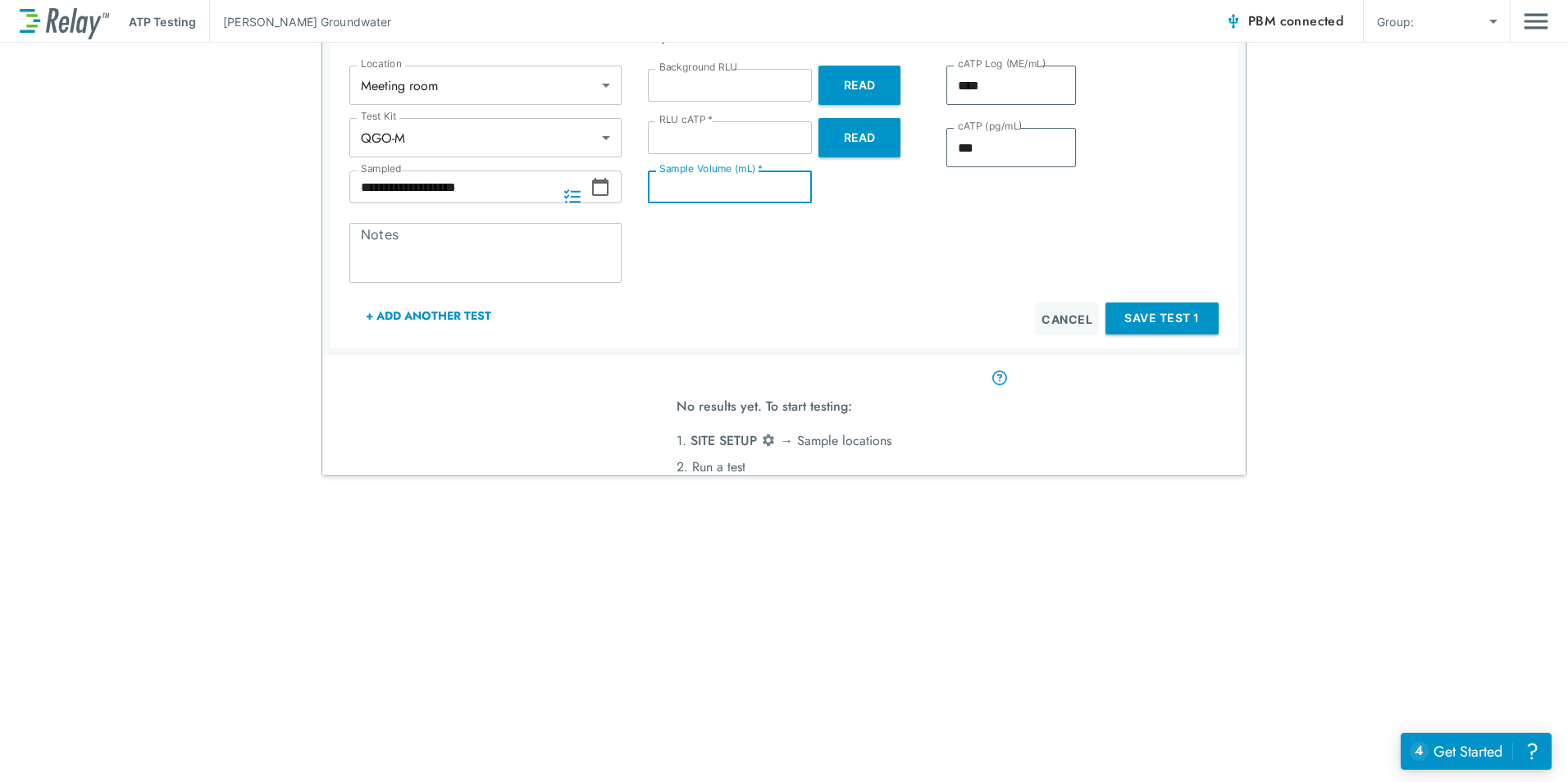 scroll, scrollTop: 290, scrollLeft: 0, axis: vertical 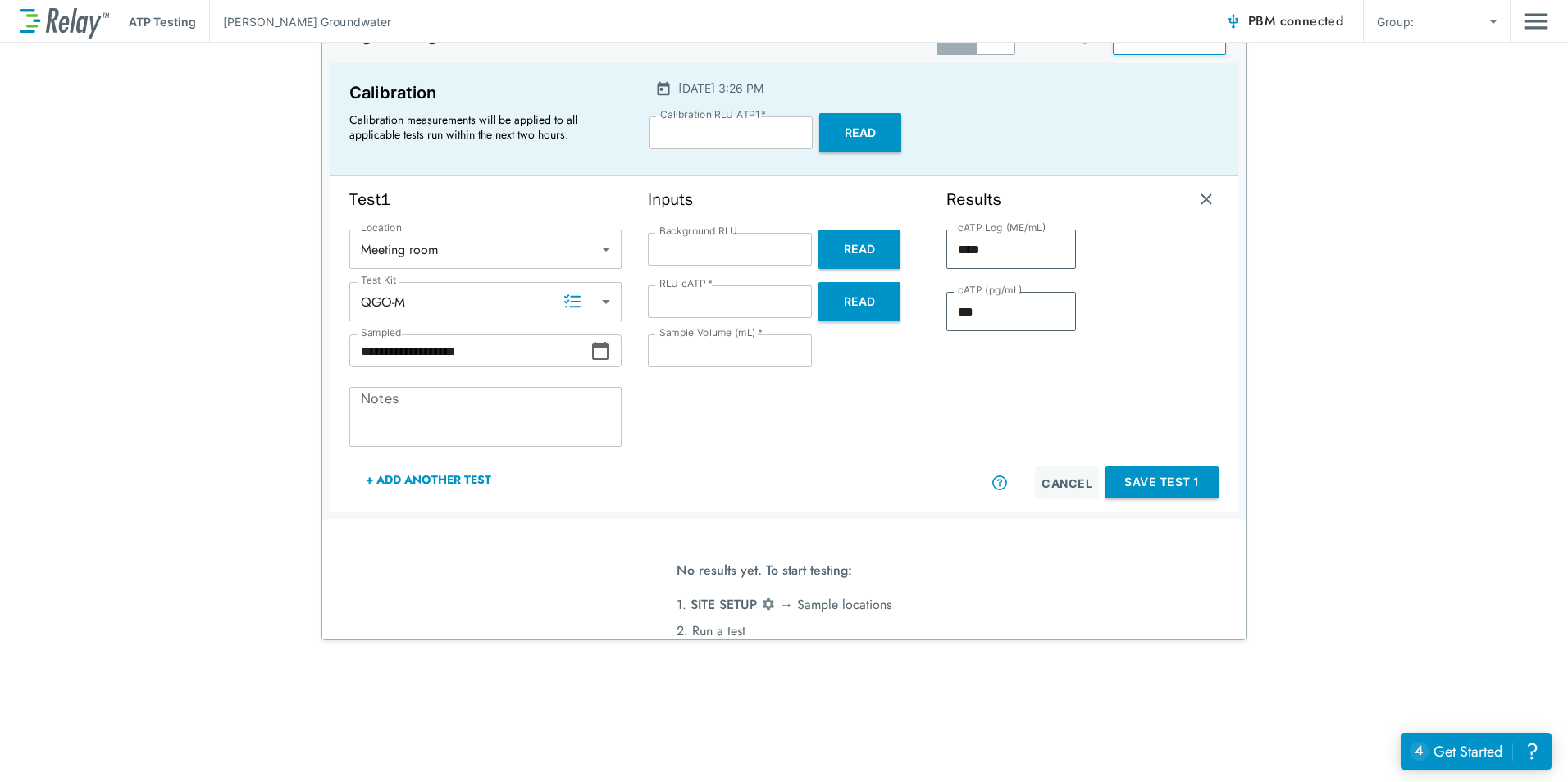 drag, startPoint x: 997, startPoint y: 228, endPoint x: 1143, endPoint y: 230, distance: 146.0137 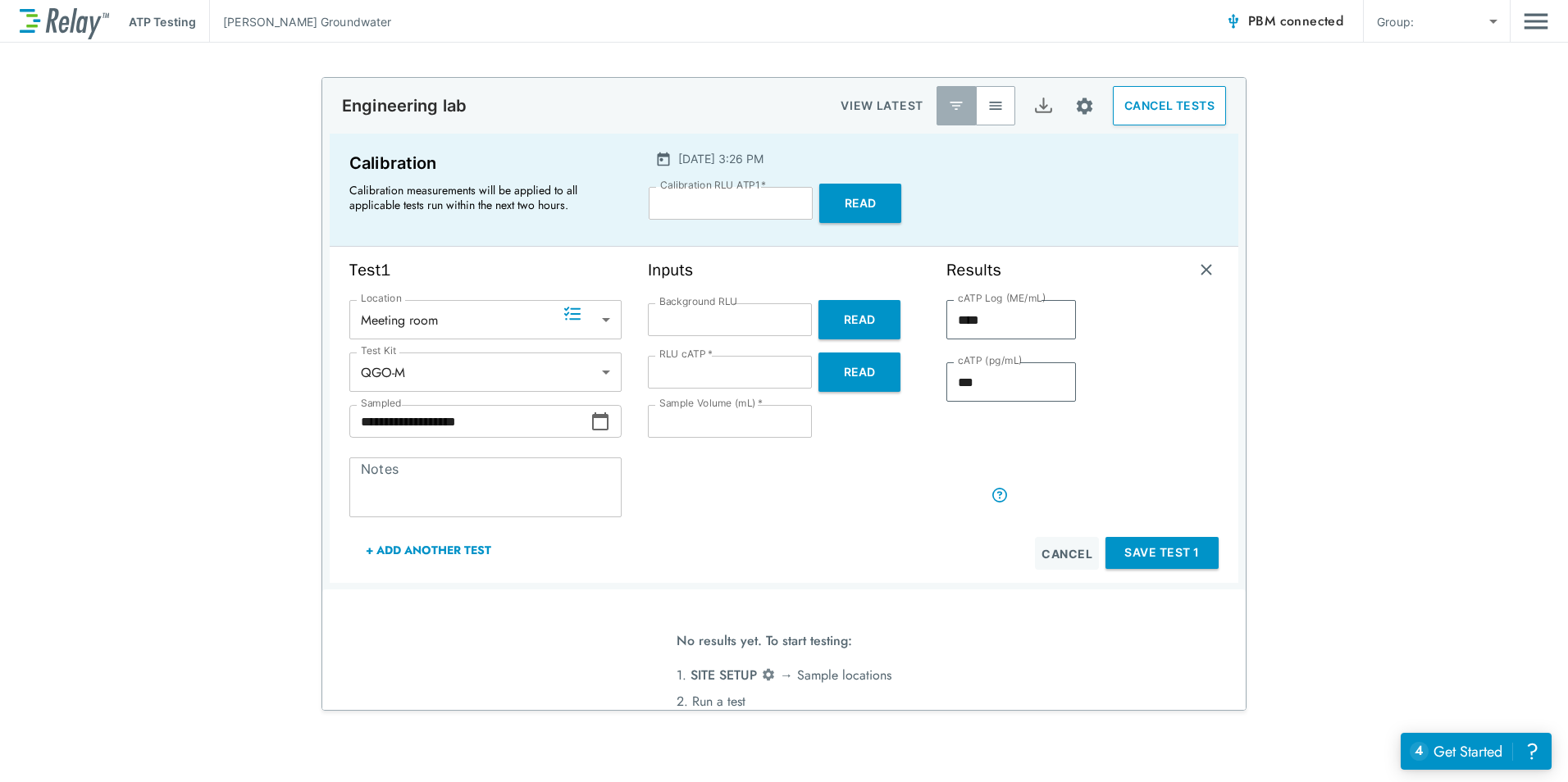 scroll, scrollTop: 126, scrollLeft: 0, axis: vertical 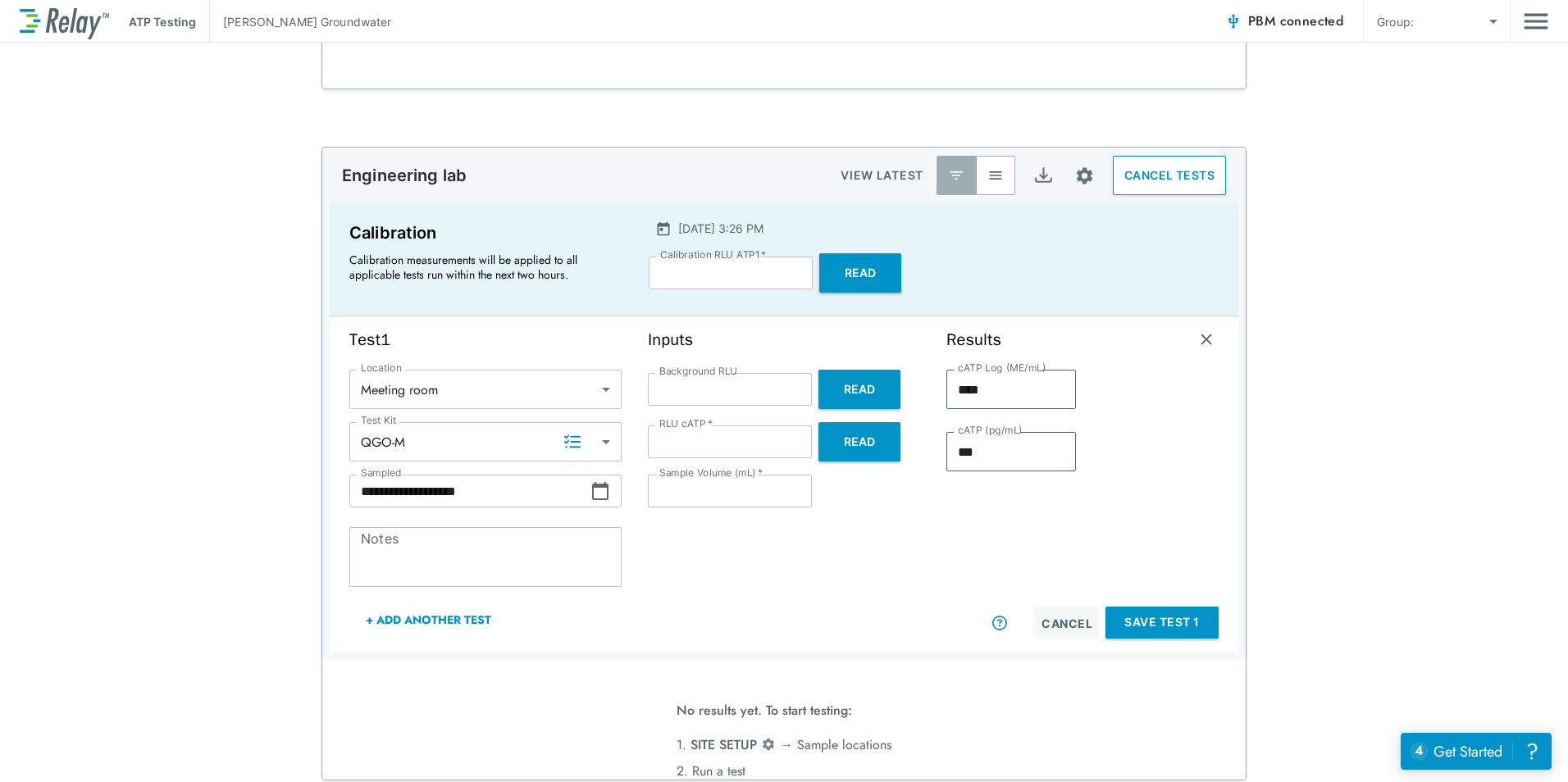 click on "CANCEL TESTS" at bounding box center (1169, 175) 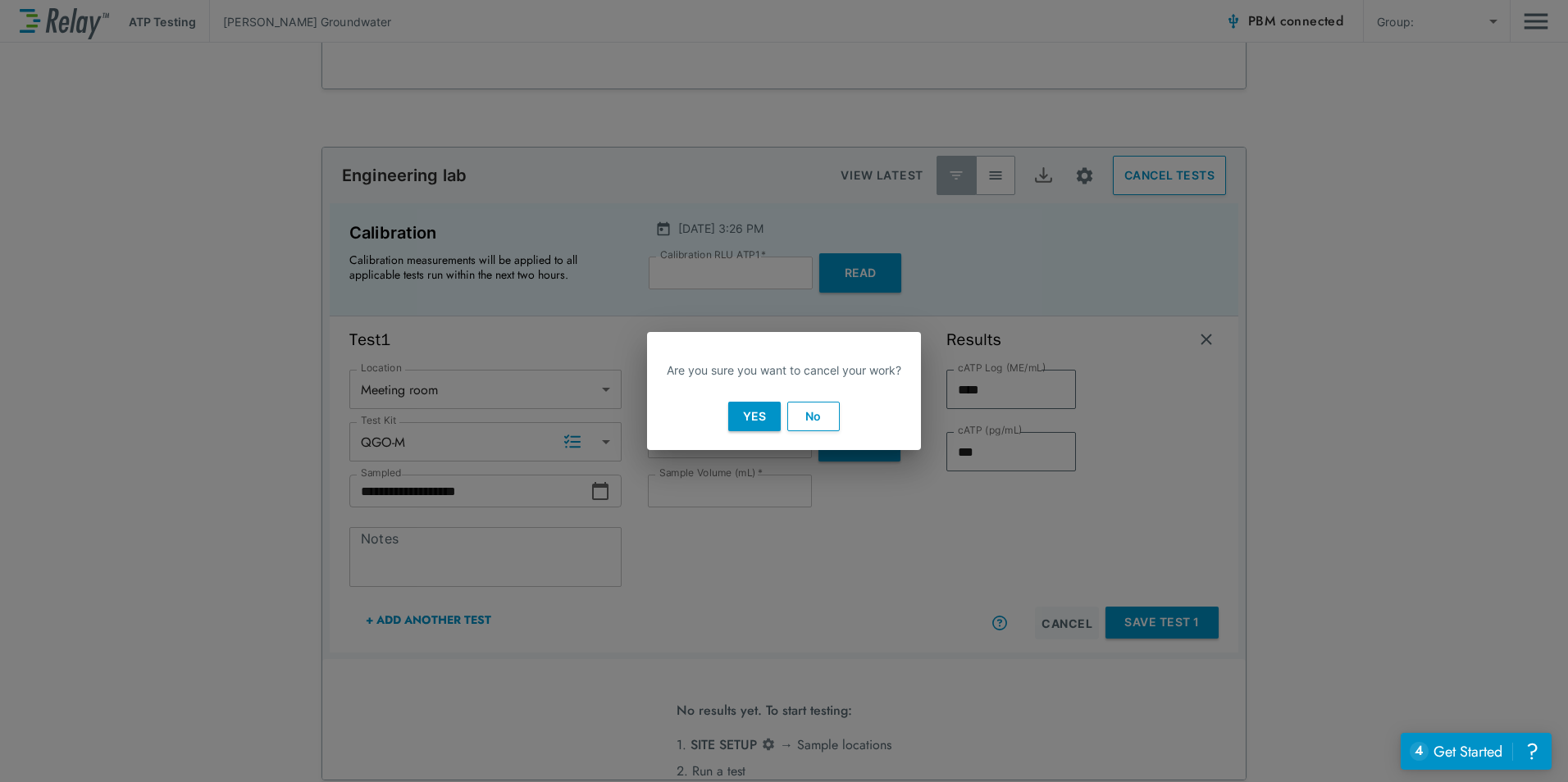 click on "Yes" at bounding box center [754, 416] 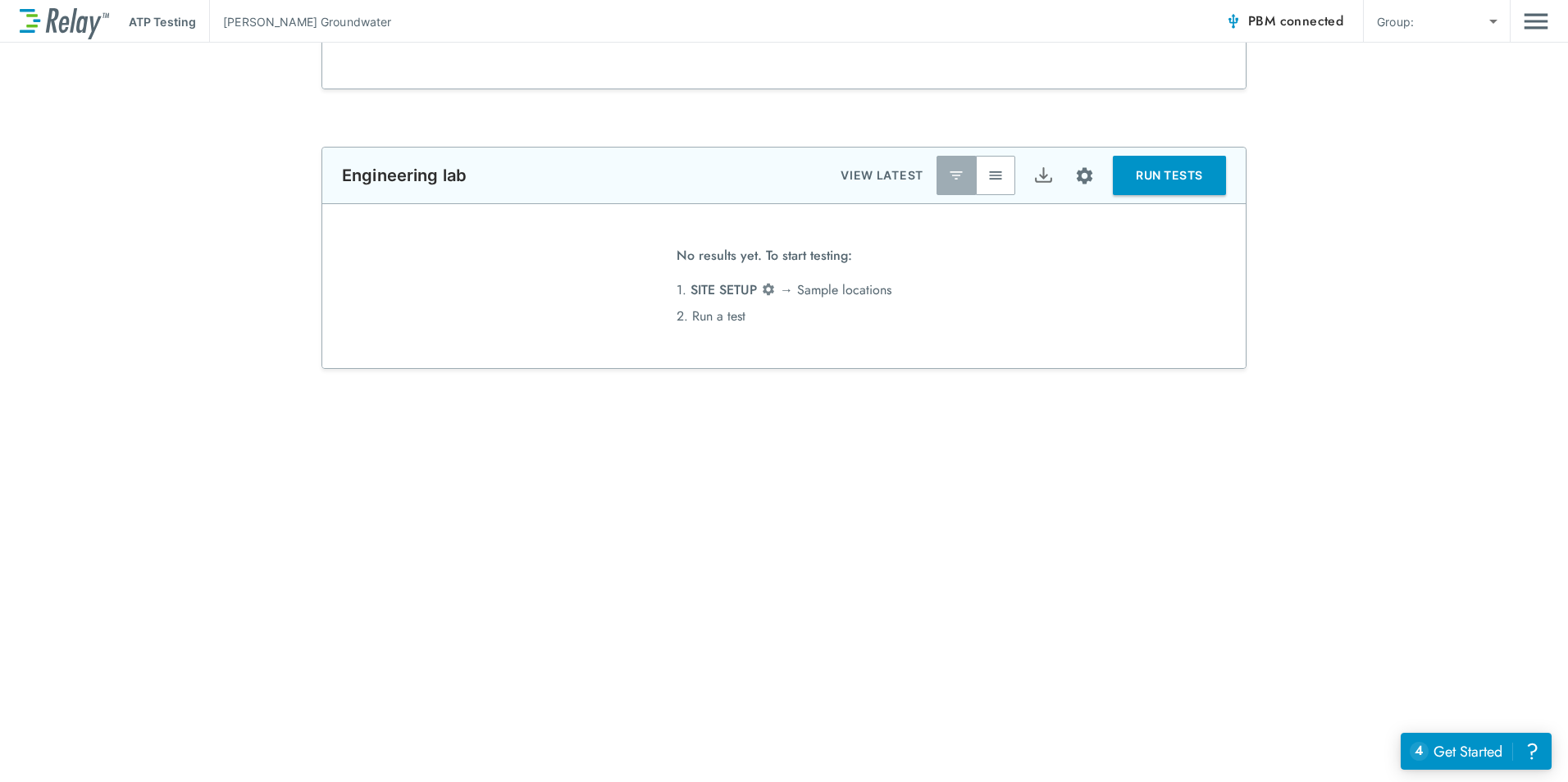 scroll, scrollTop: 0, scrollLeft: 0, axis: both 